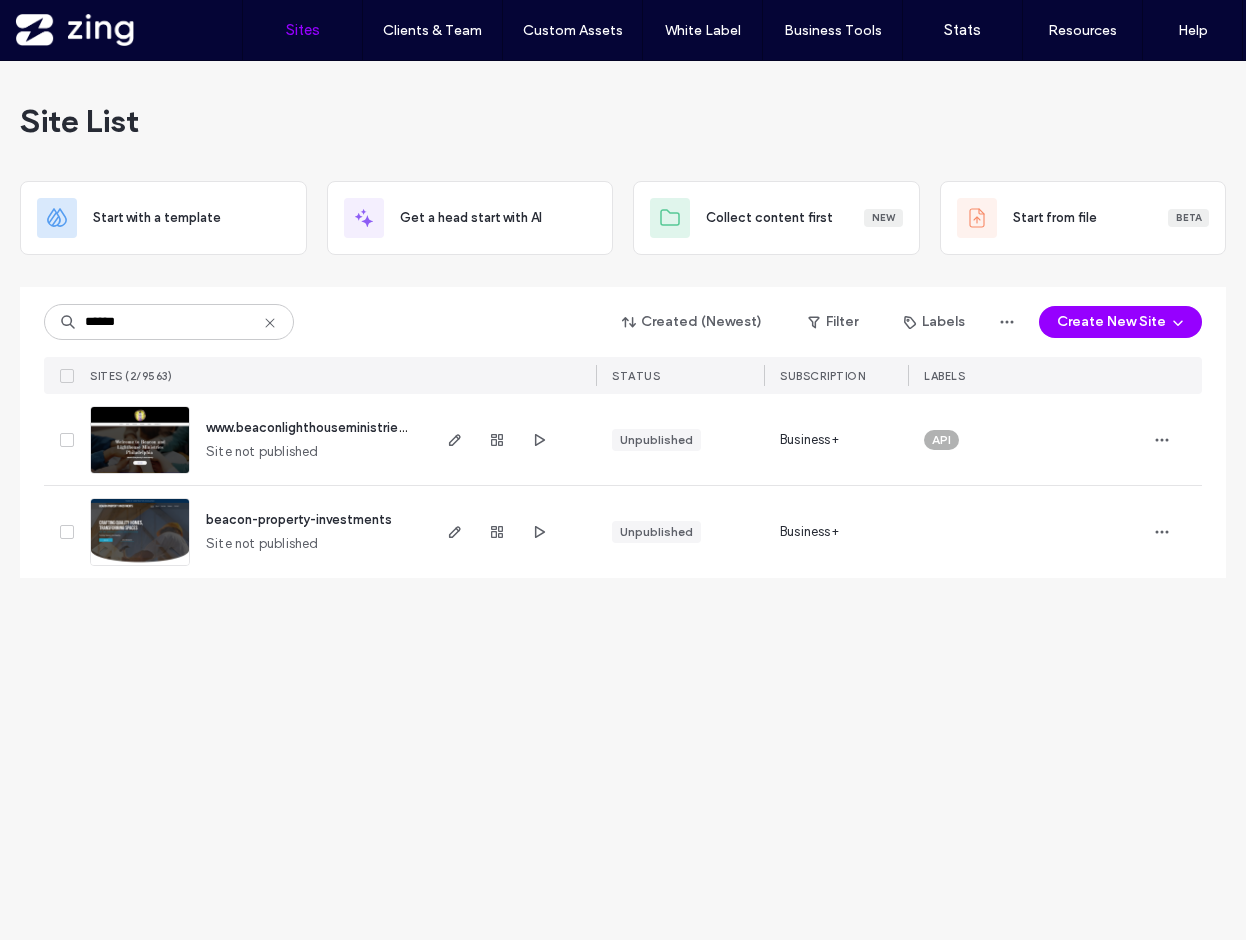 scroll, scrollTop: 0, scrollLeft: 0, axis: both 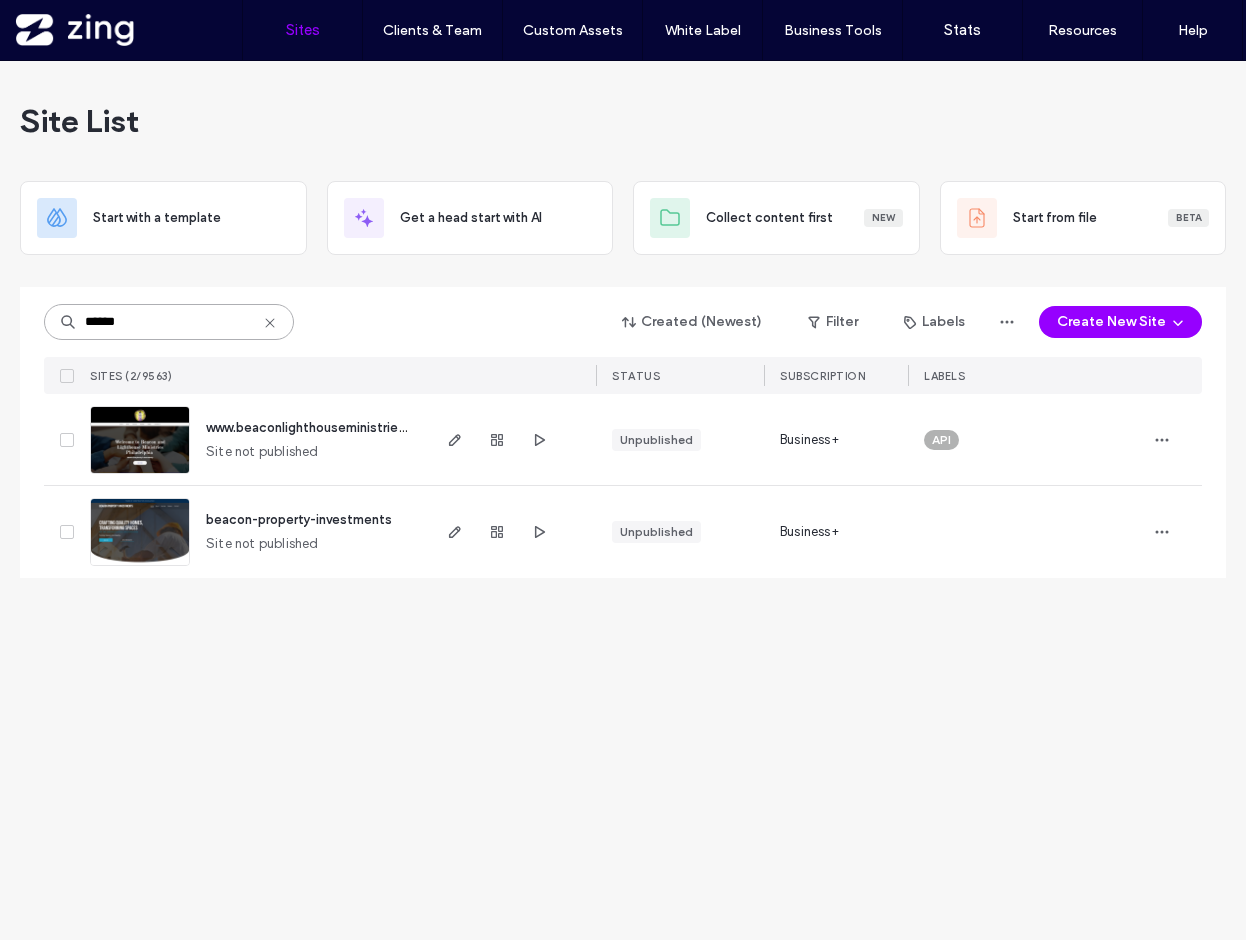 drag, startPoint x: 160, startPoint y: 316, endPoint x: -80, endPoint y: 315, distance: 240.00209 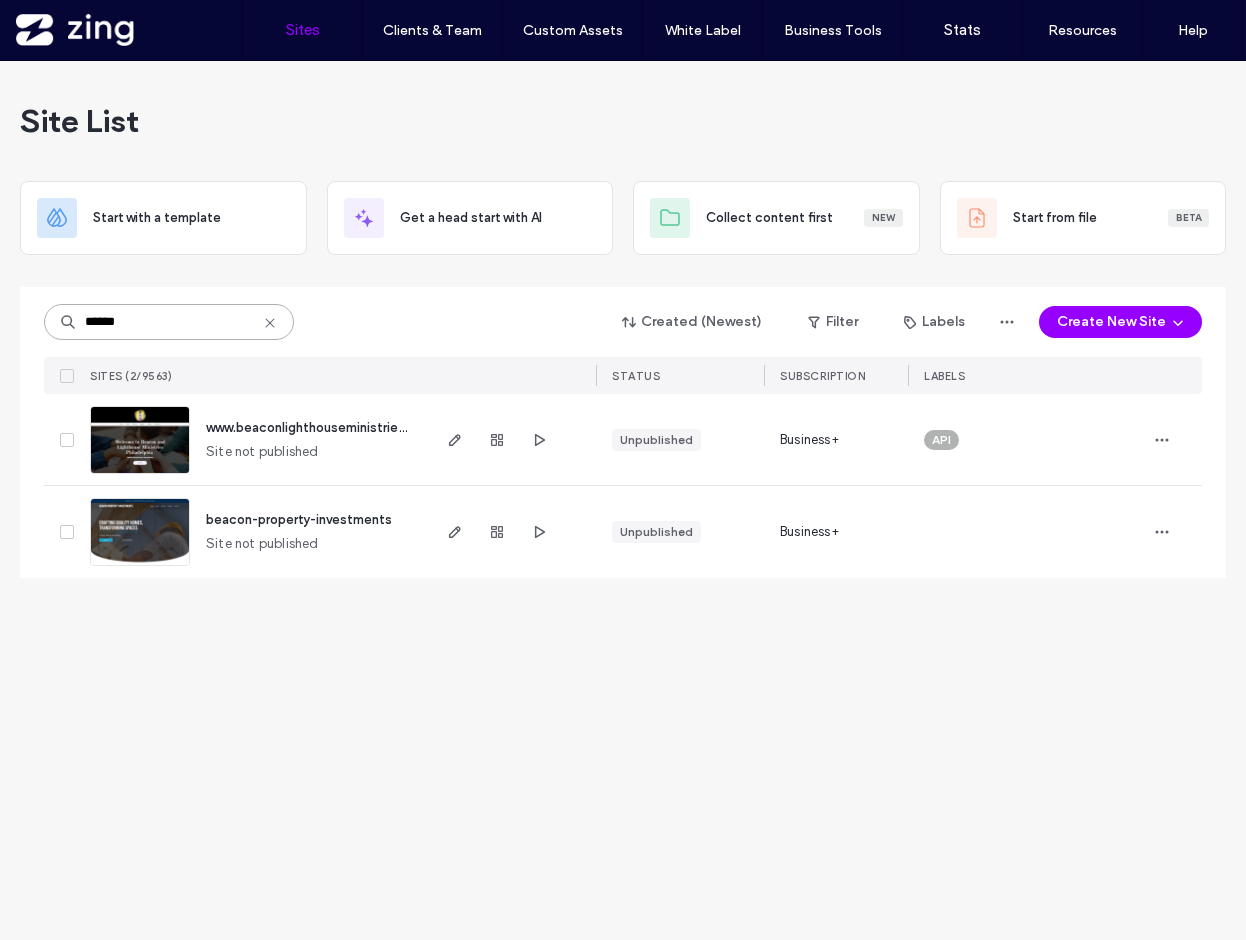 type on "*******" 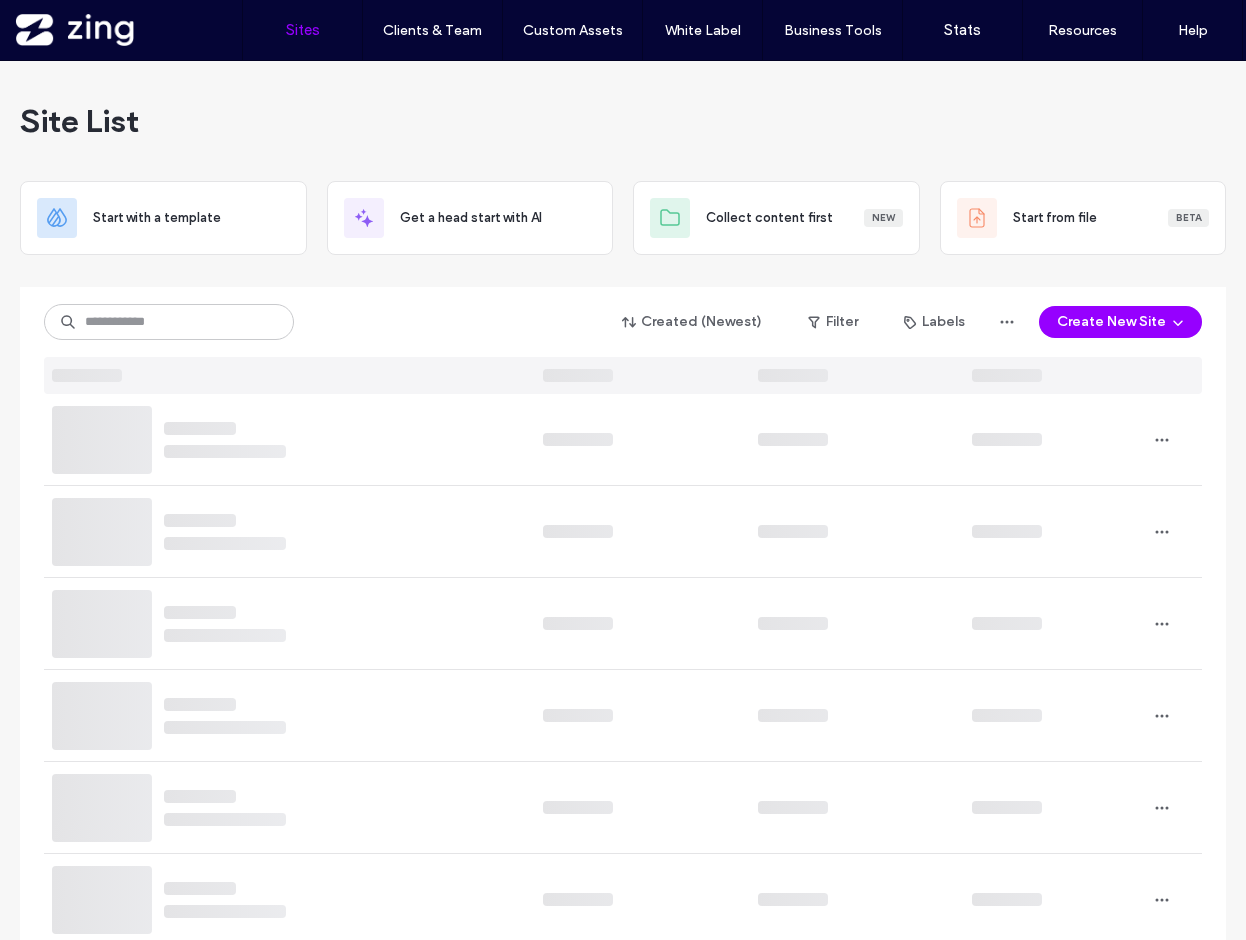 scroll, scrollTop: 0, scrollLeft: 0, axis: both 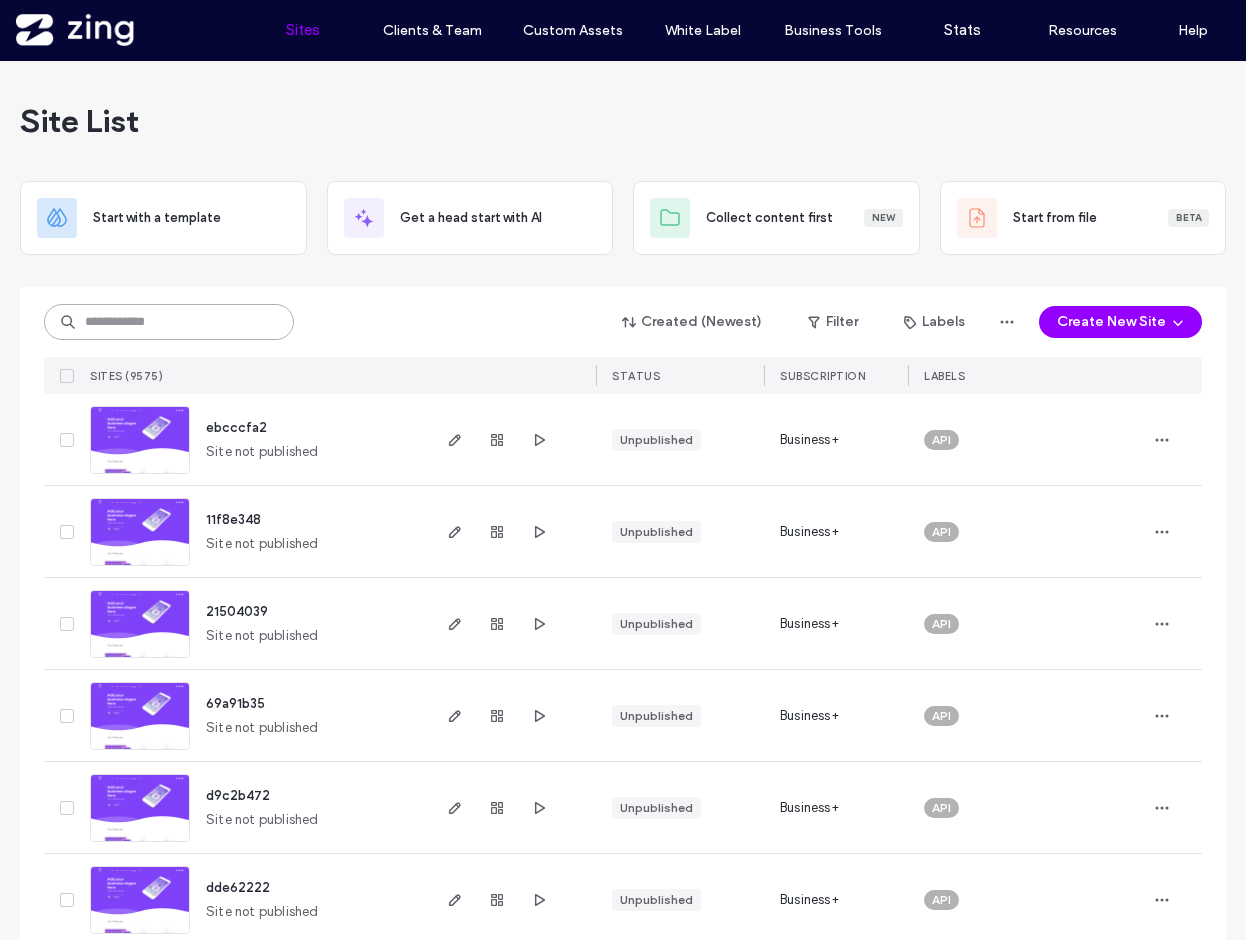 click at bounding box center [169, 322] 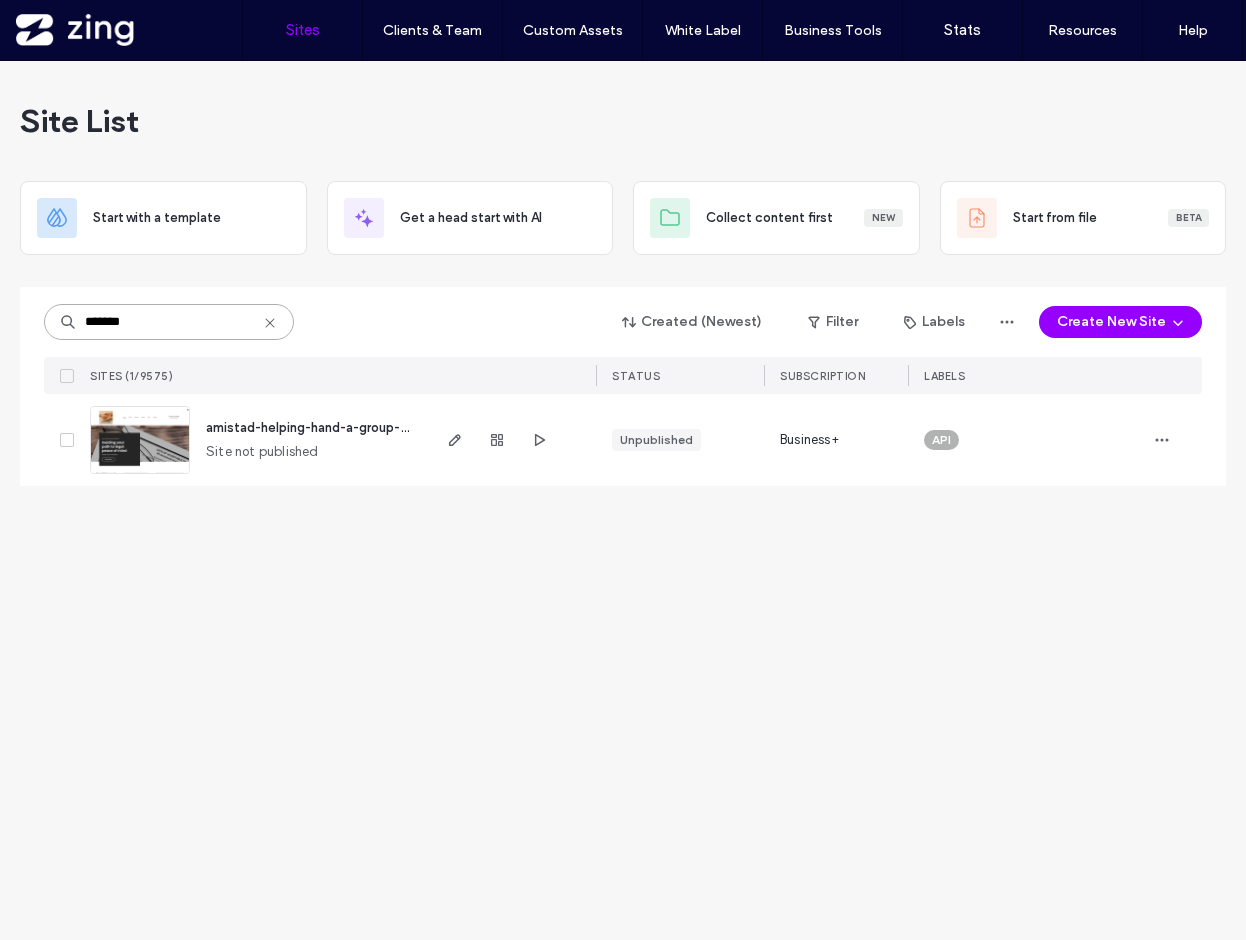 type on "*******" 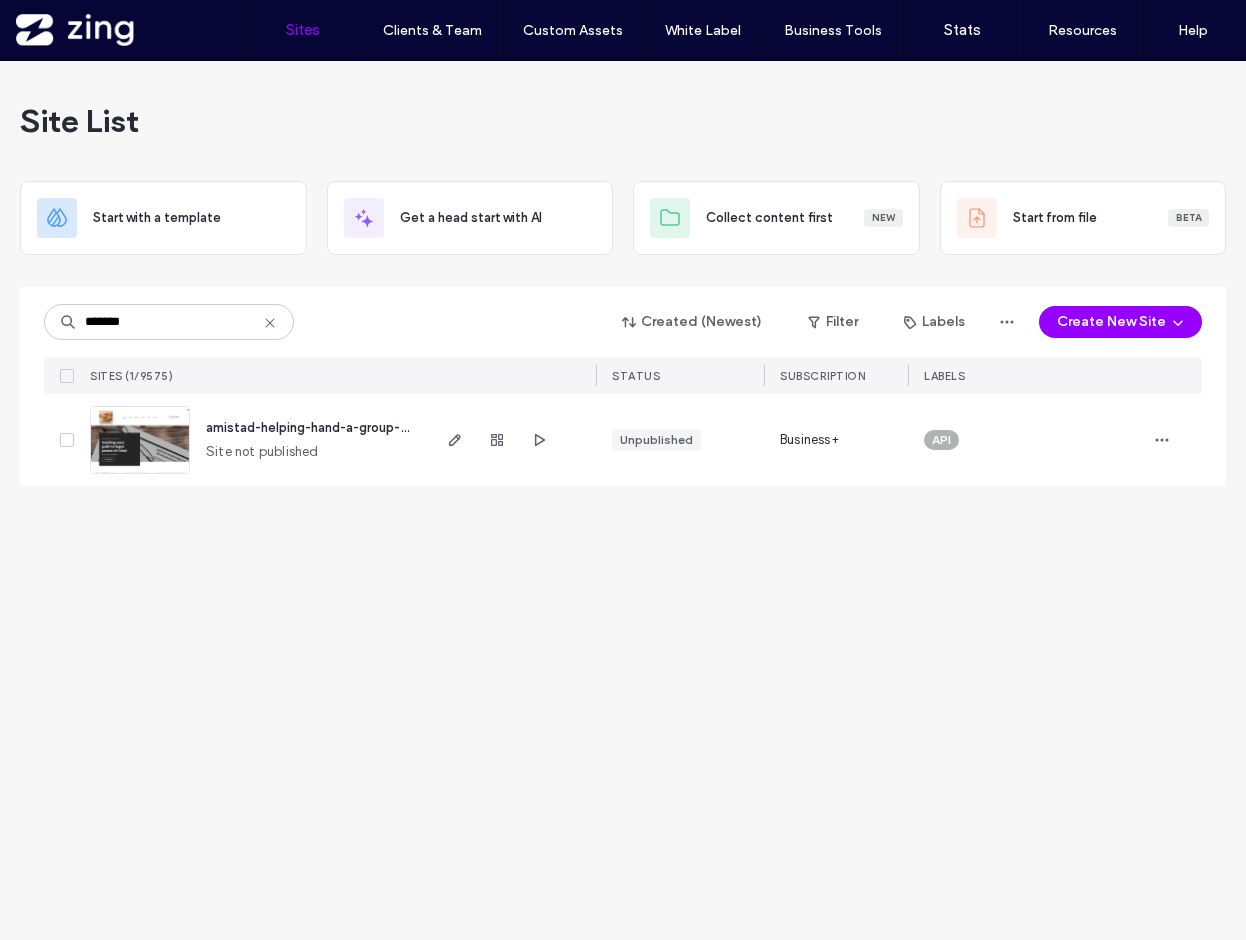 click at bounding box center [497, 440] 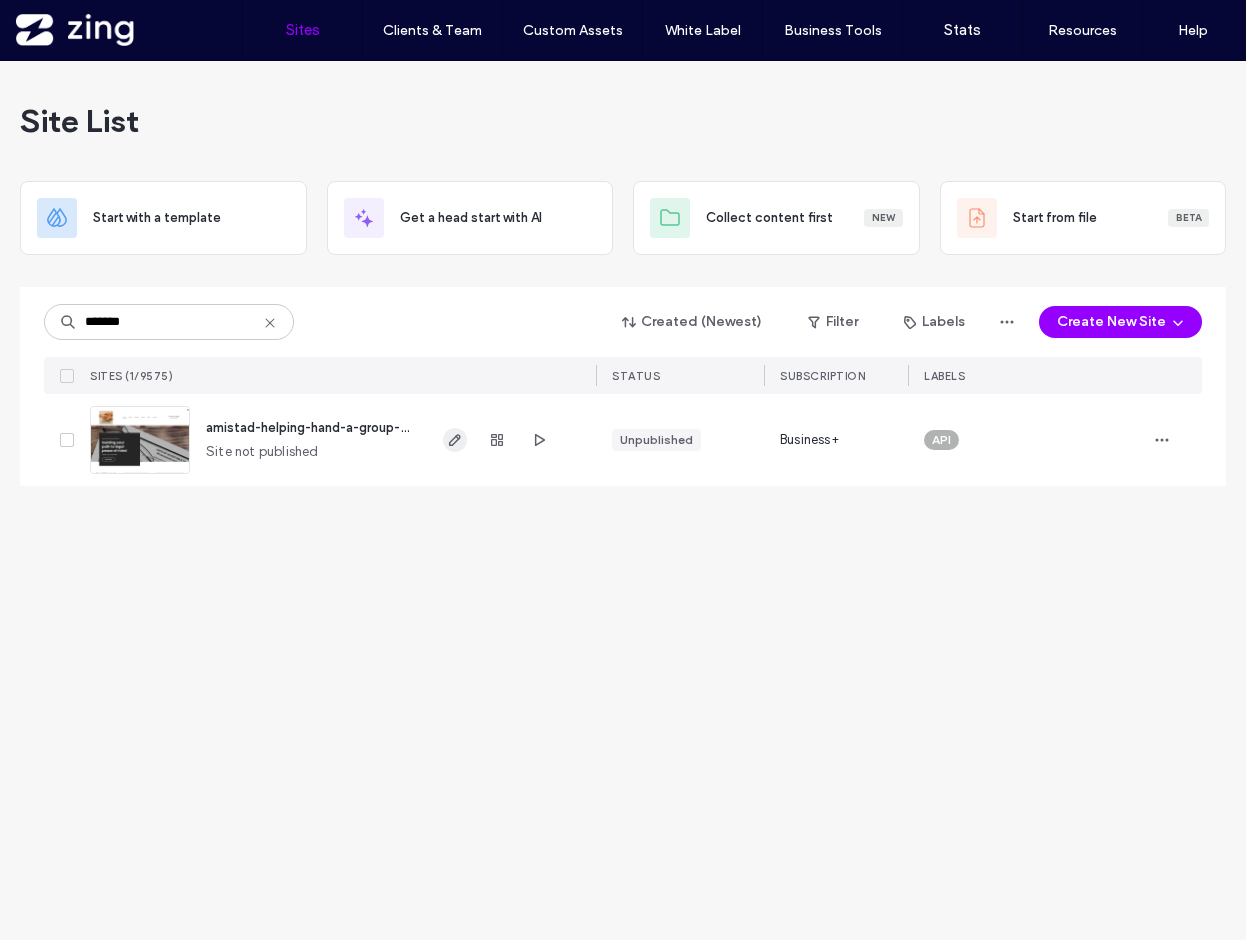 click 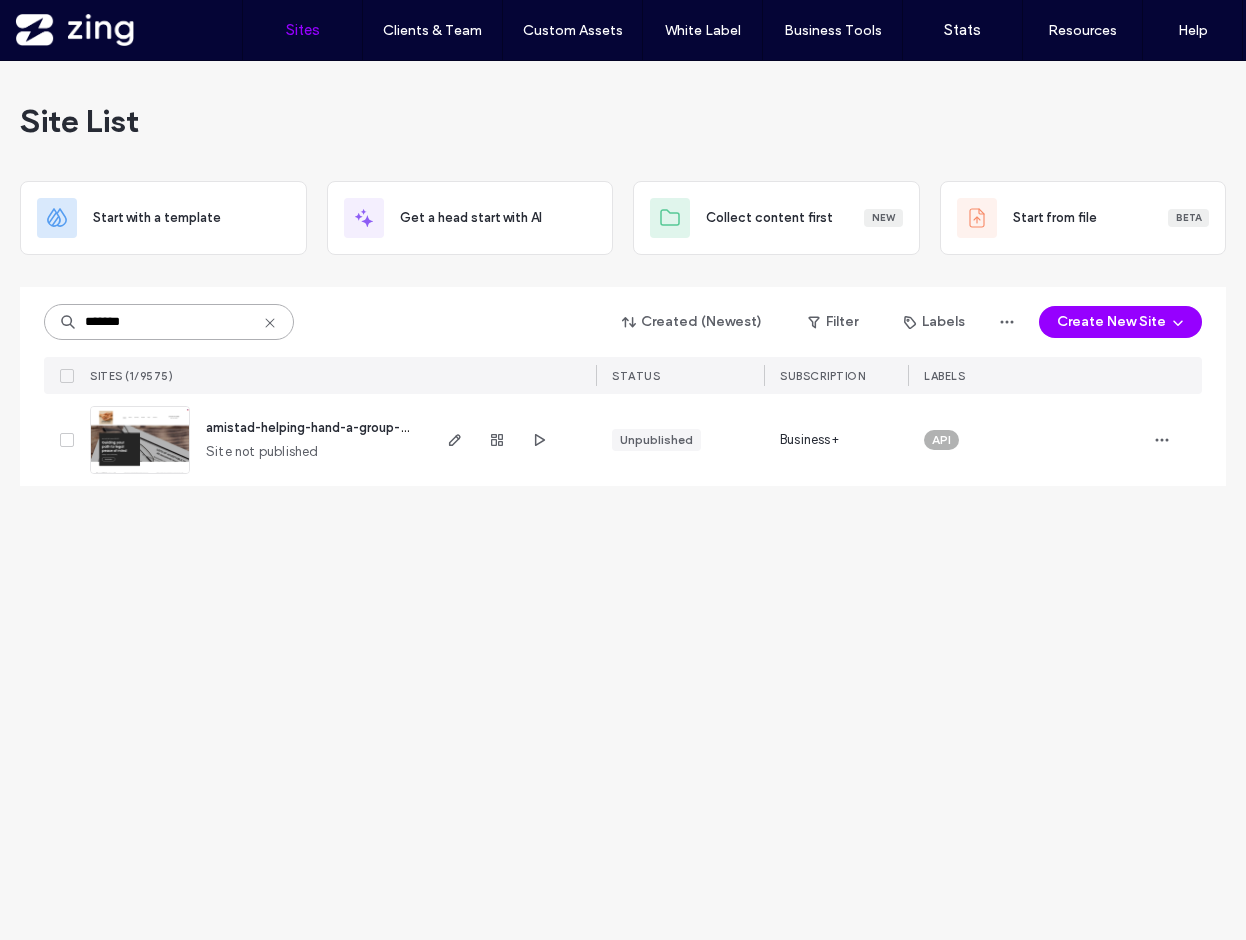 drag, startPoint x: 180, startPoint y: 323, endPoint x: -103, endPoint y: 295, distance: 284.38177 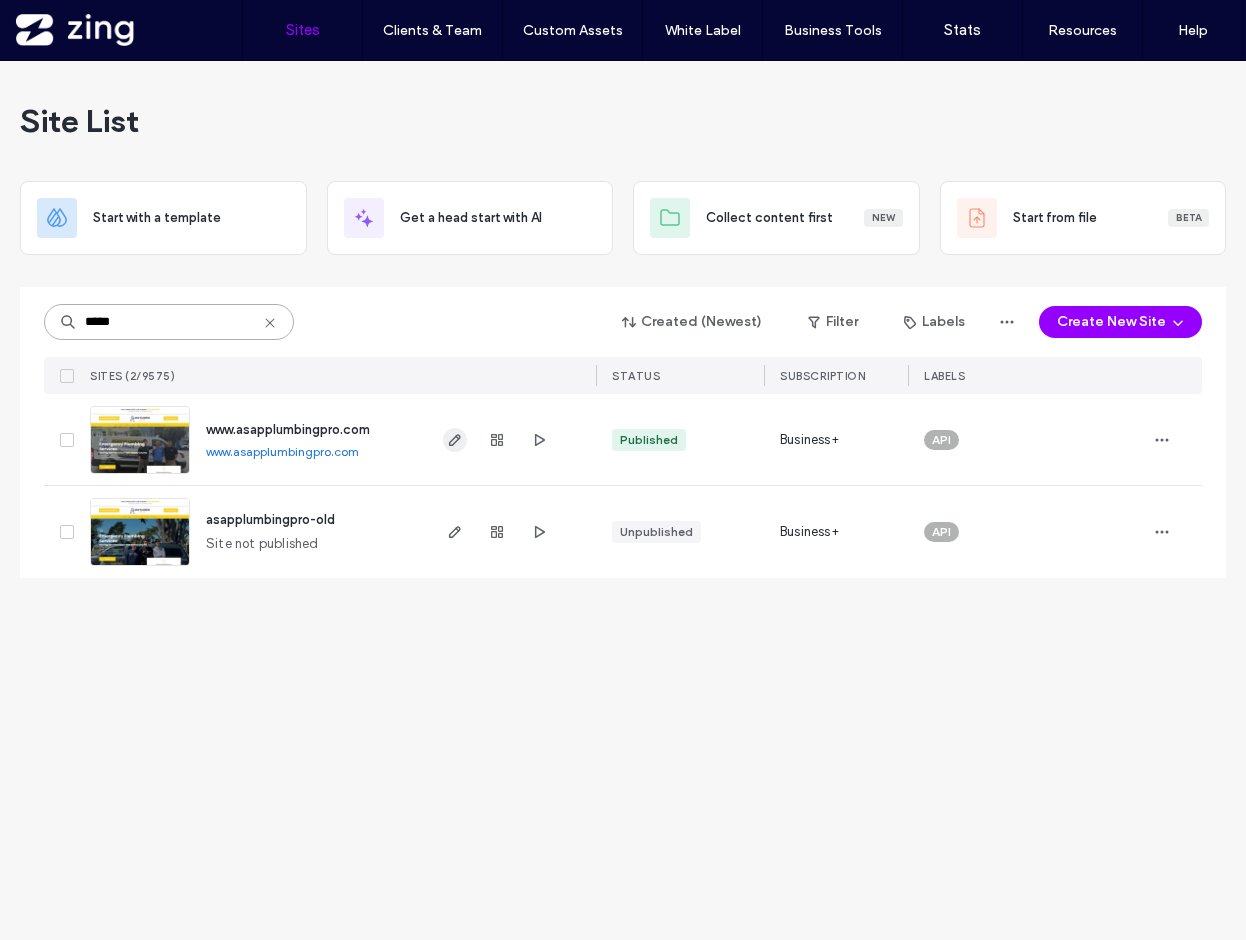 type on "*****" 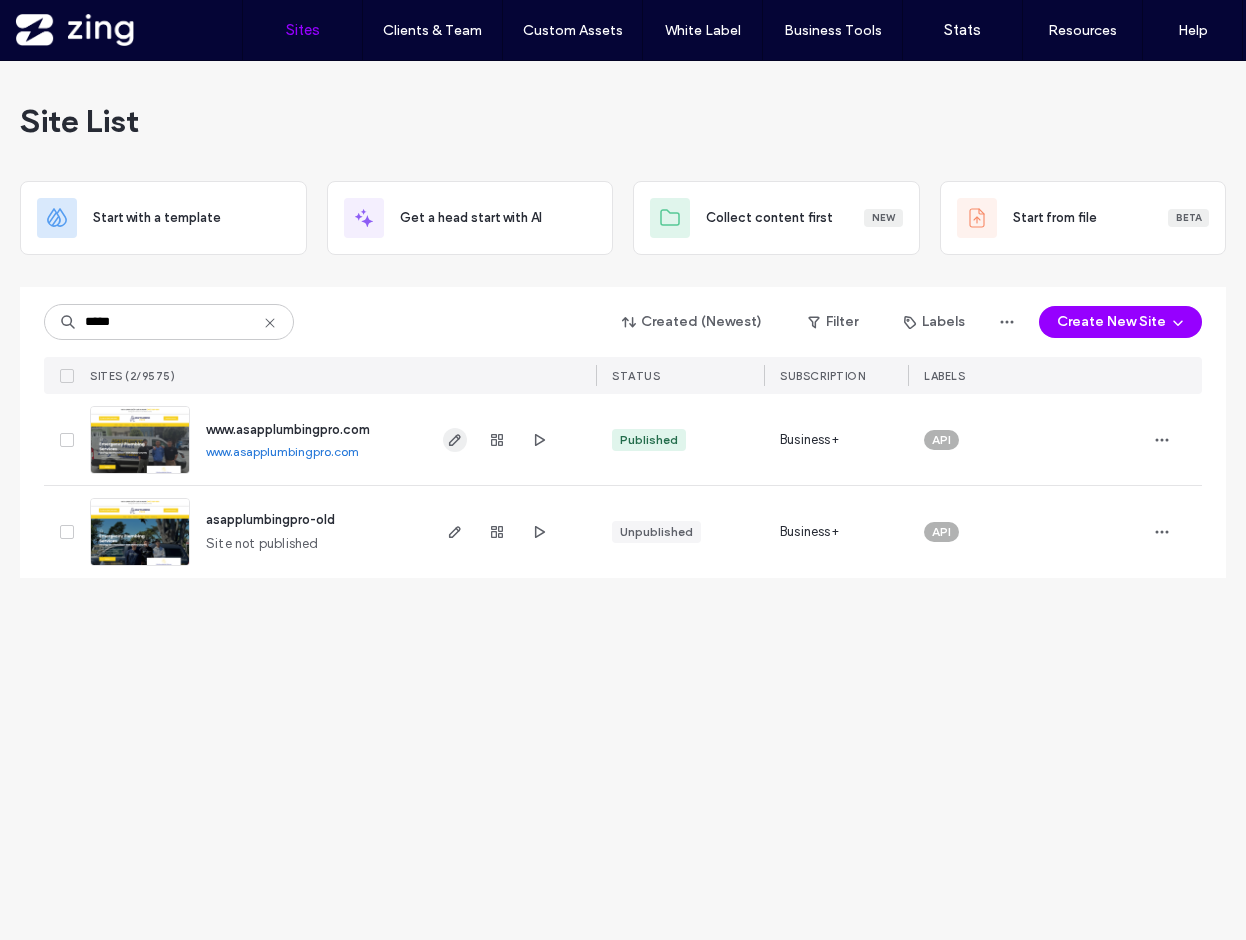 click 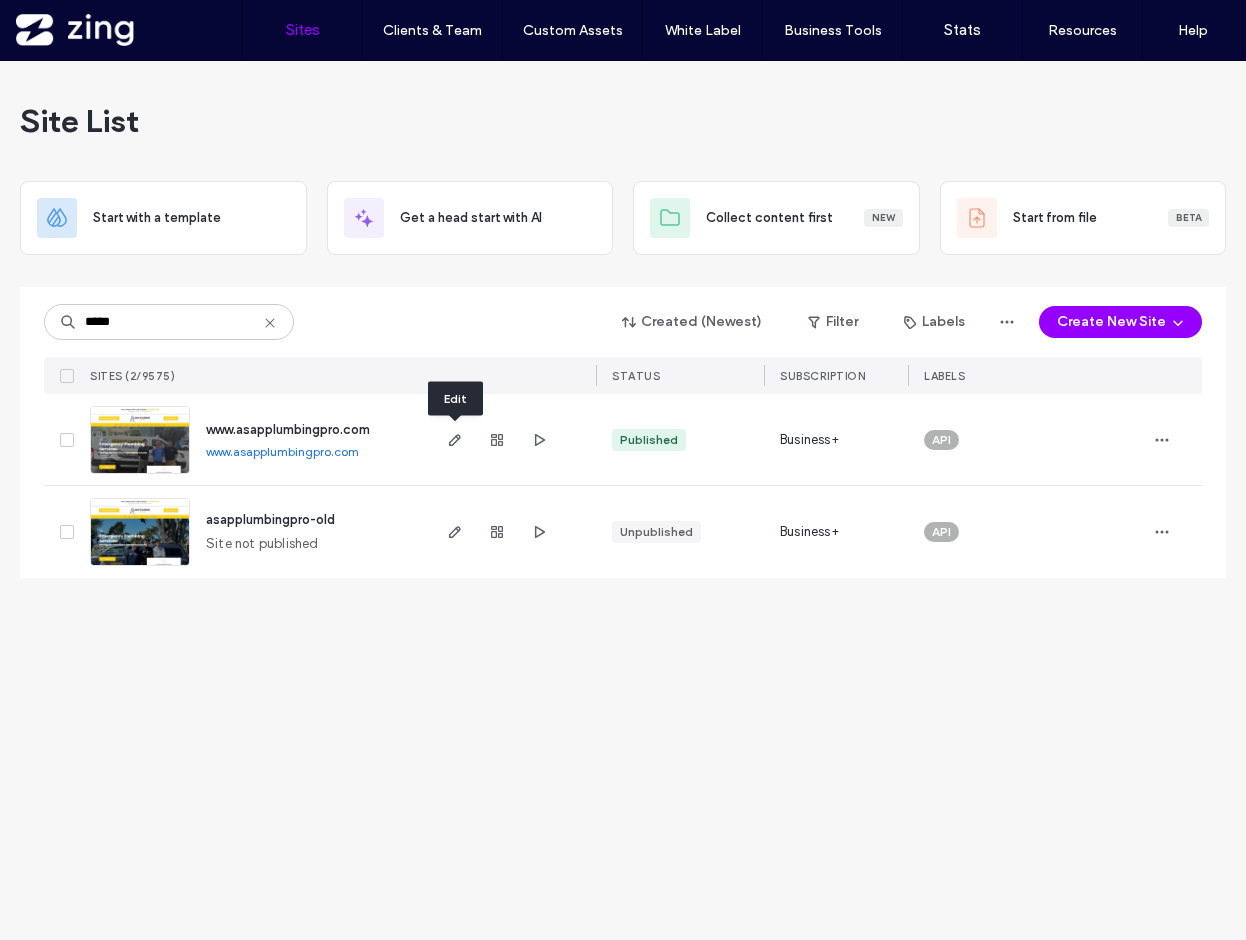 type 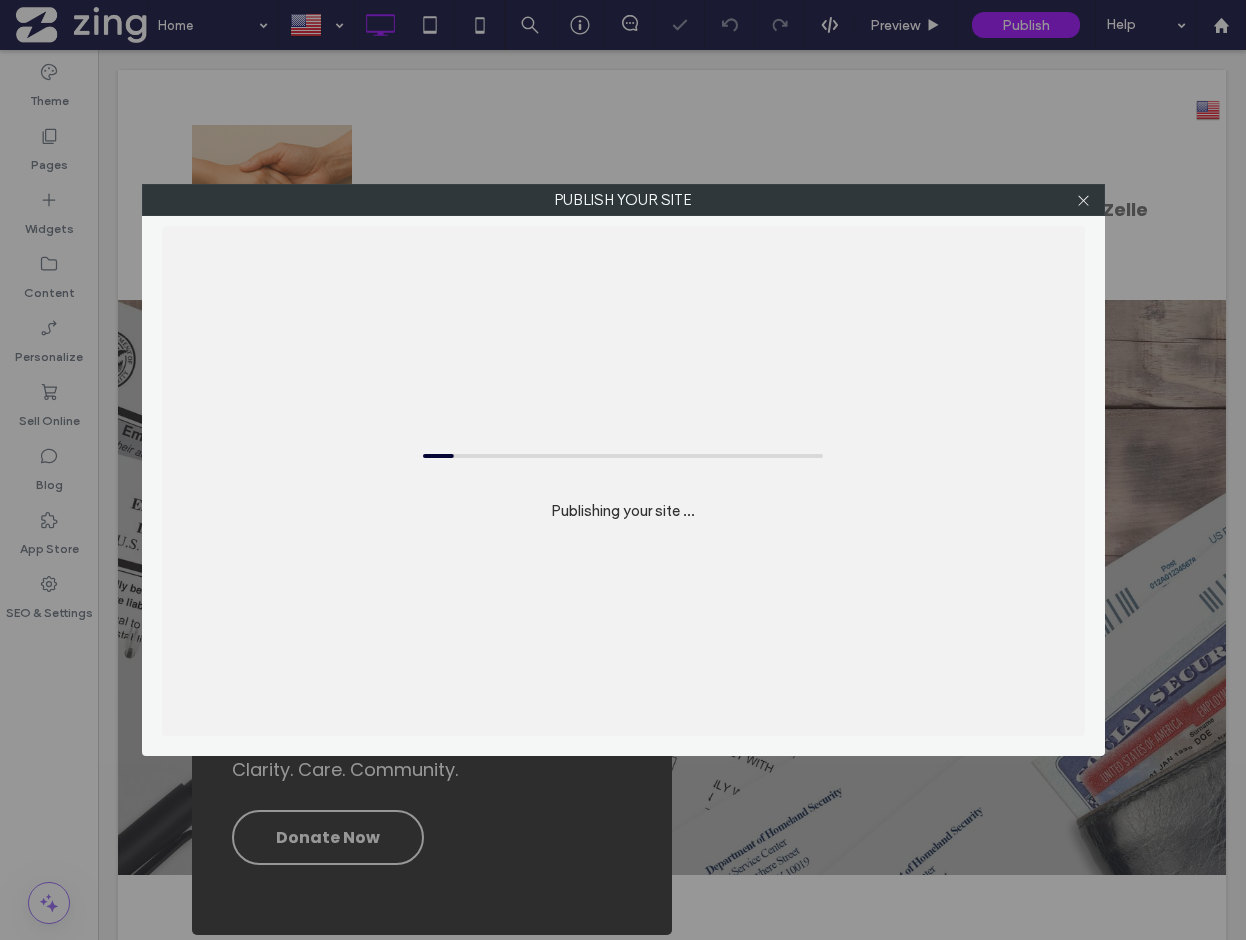 scroll, scrollTop: 0, scrollLeft: 0, axis: both 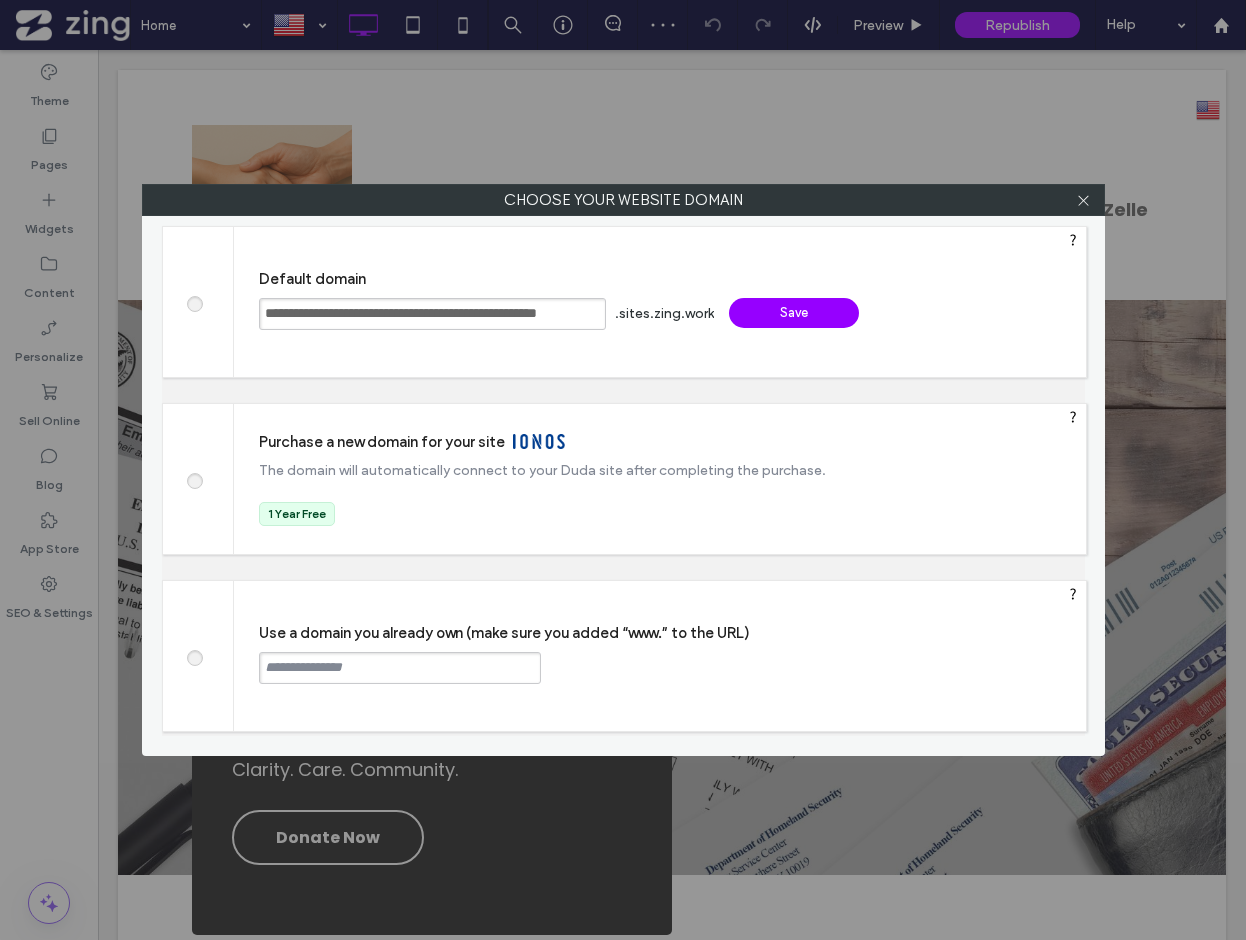 click at bounding box center [400, 668] 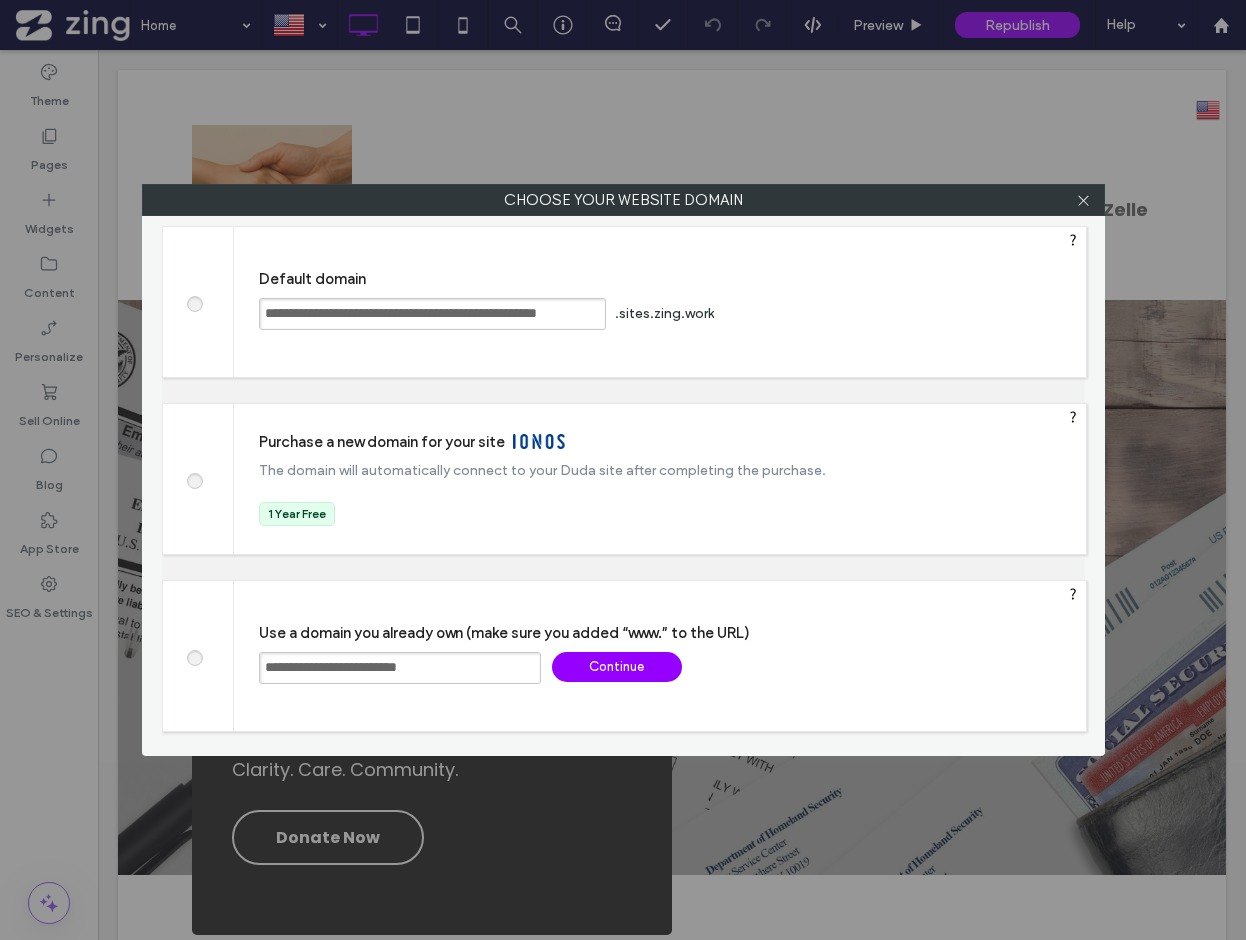 type on "**********" 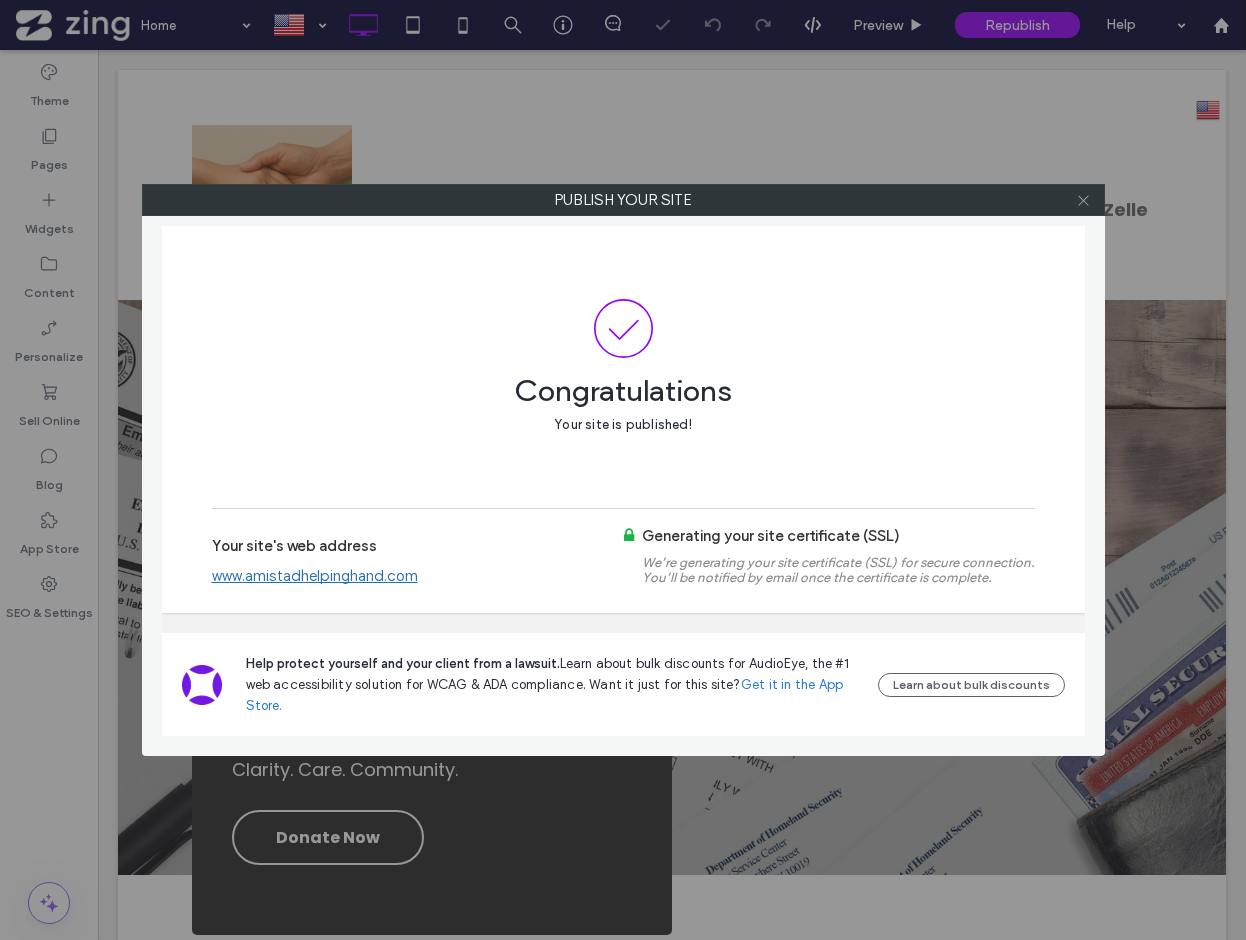 click 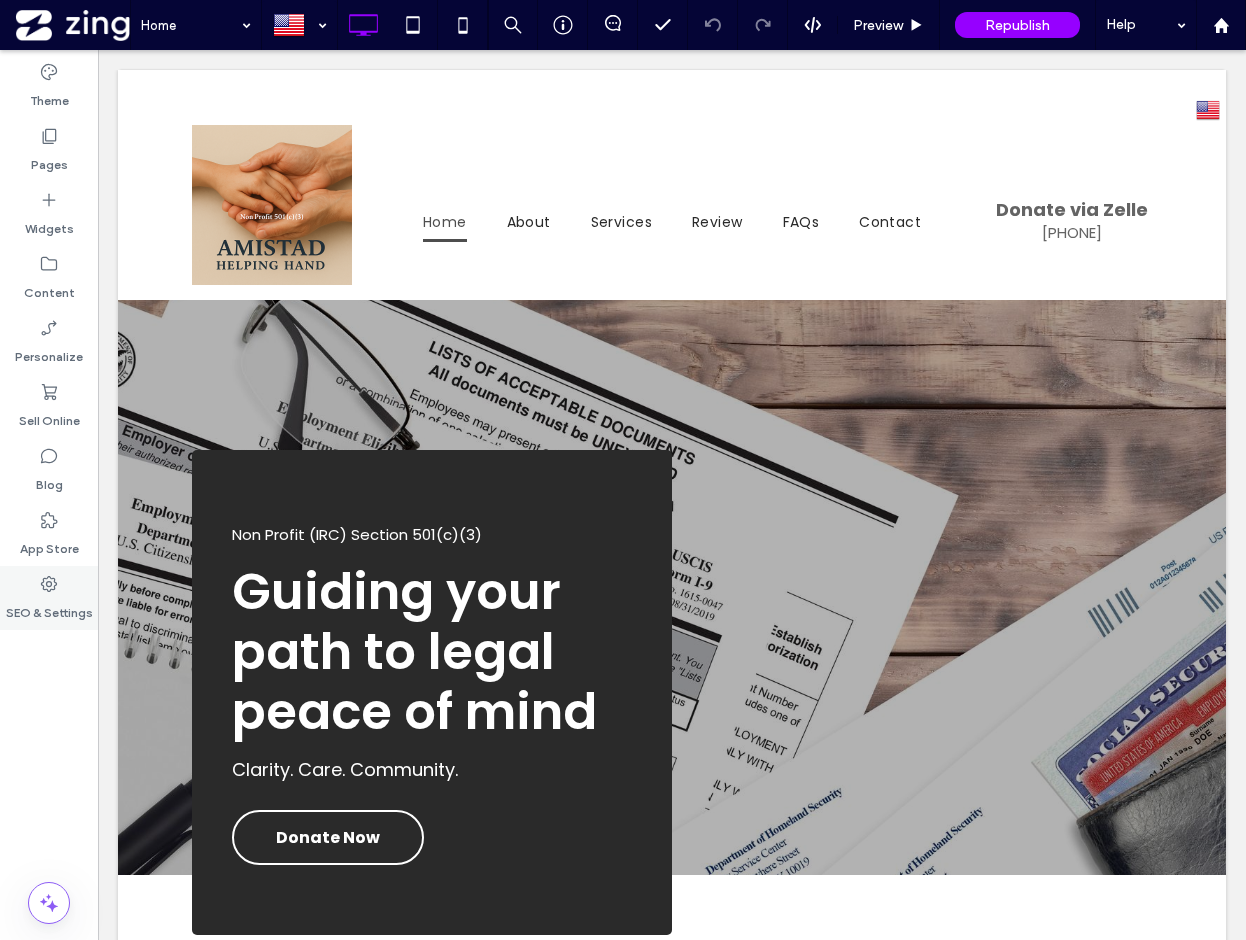 click 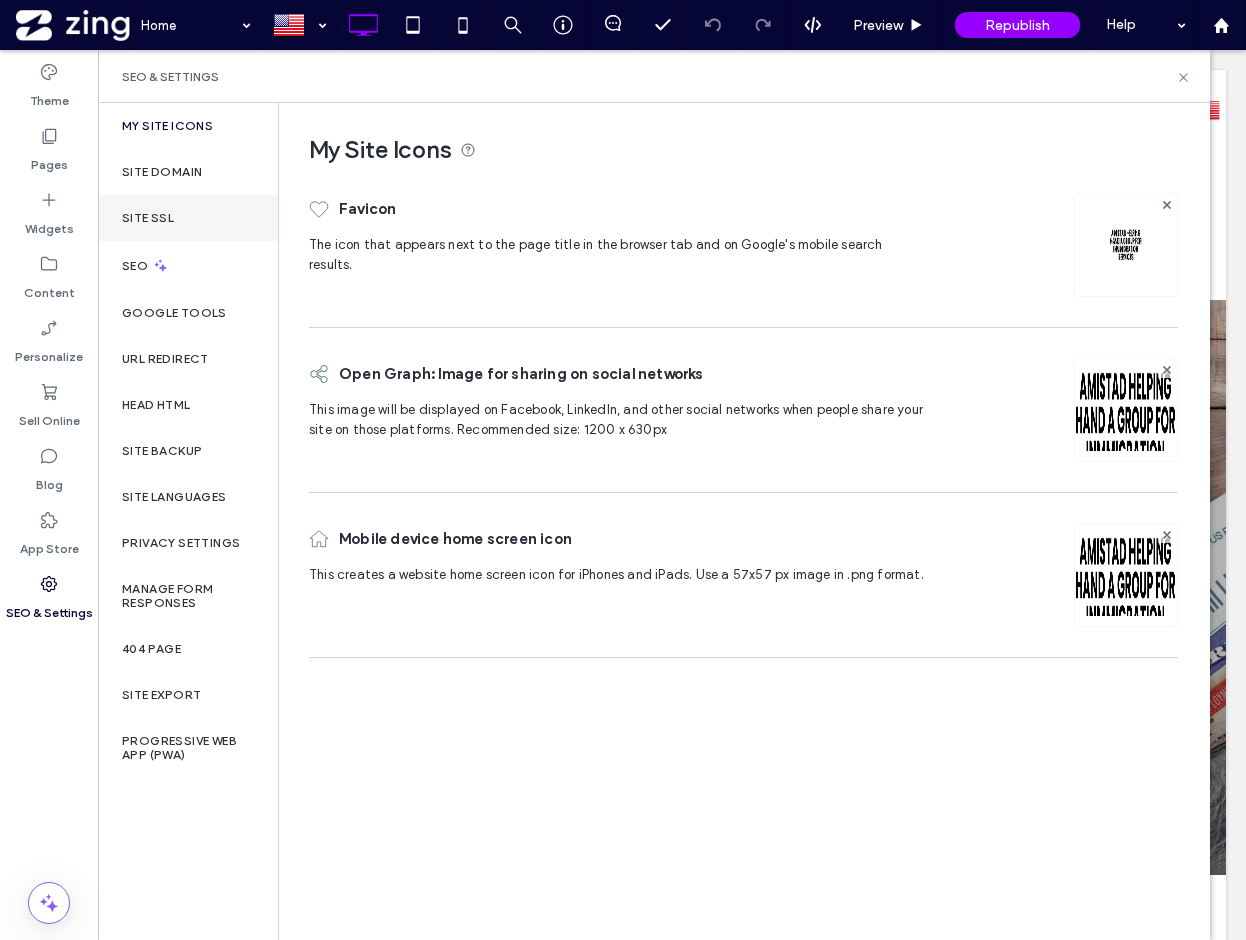 click on "Site SSL" at bounding box center (188, 218) 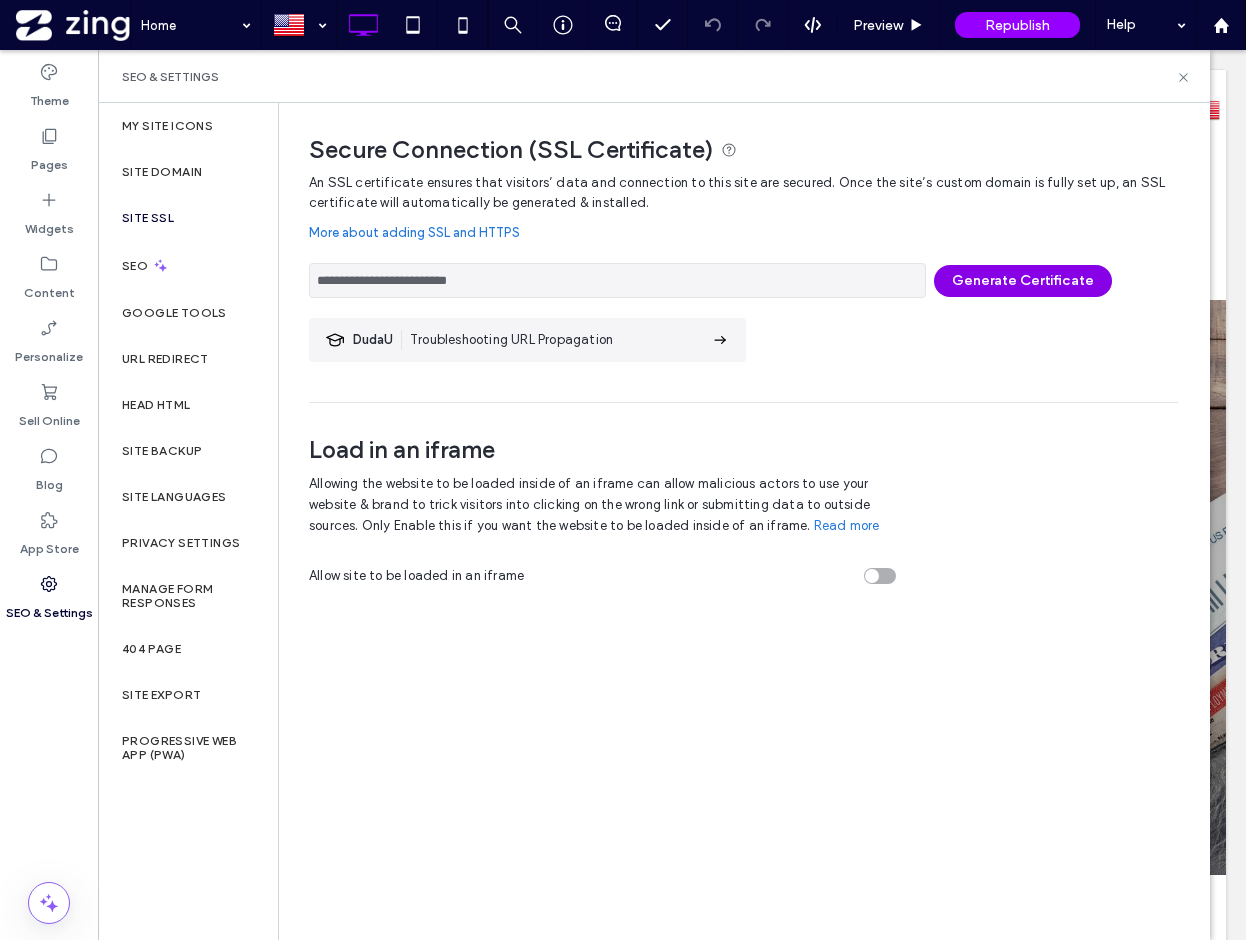 click on "Generate Certificate" at bounding box center (1023, 281) 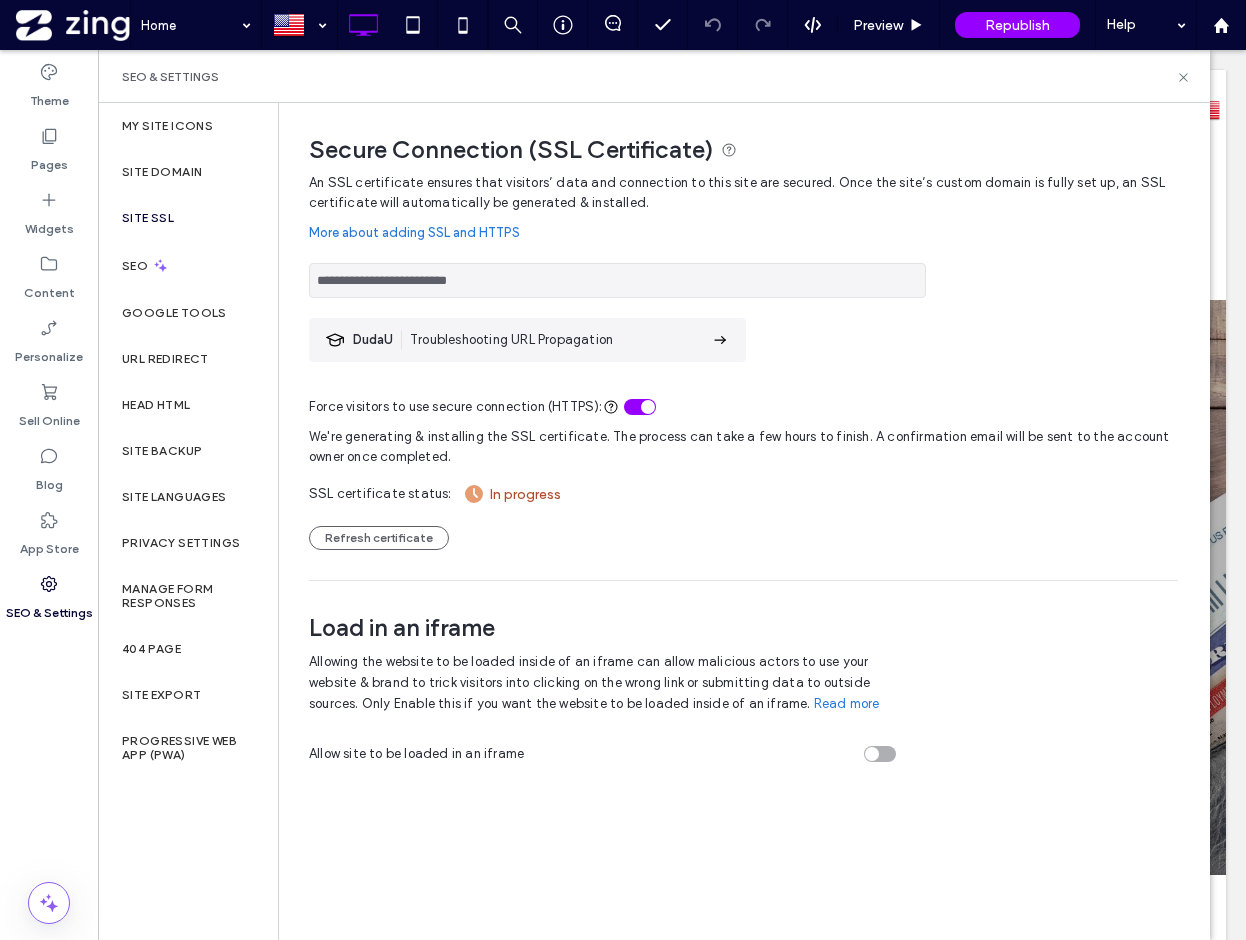 click on "**********" at bounding box center [743, 275] 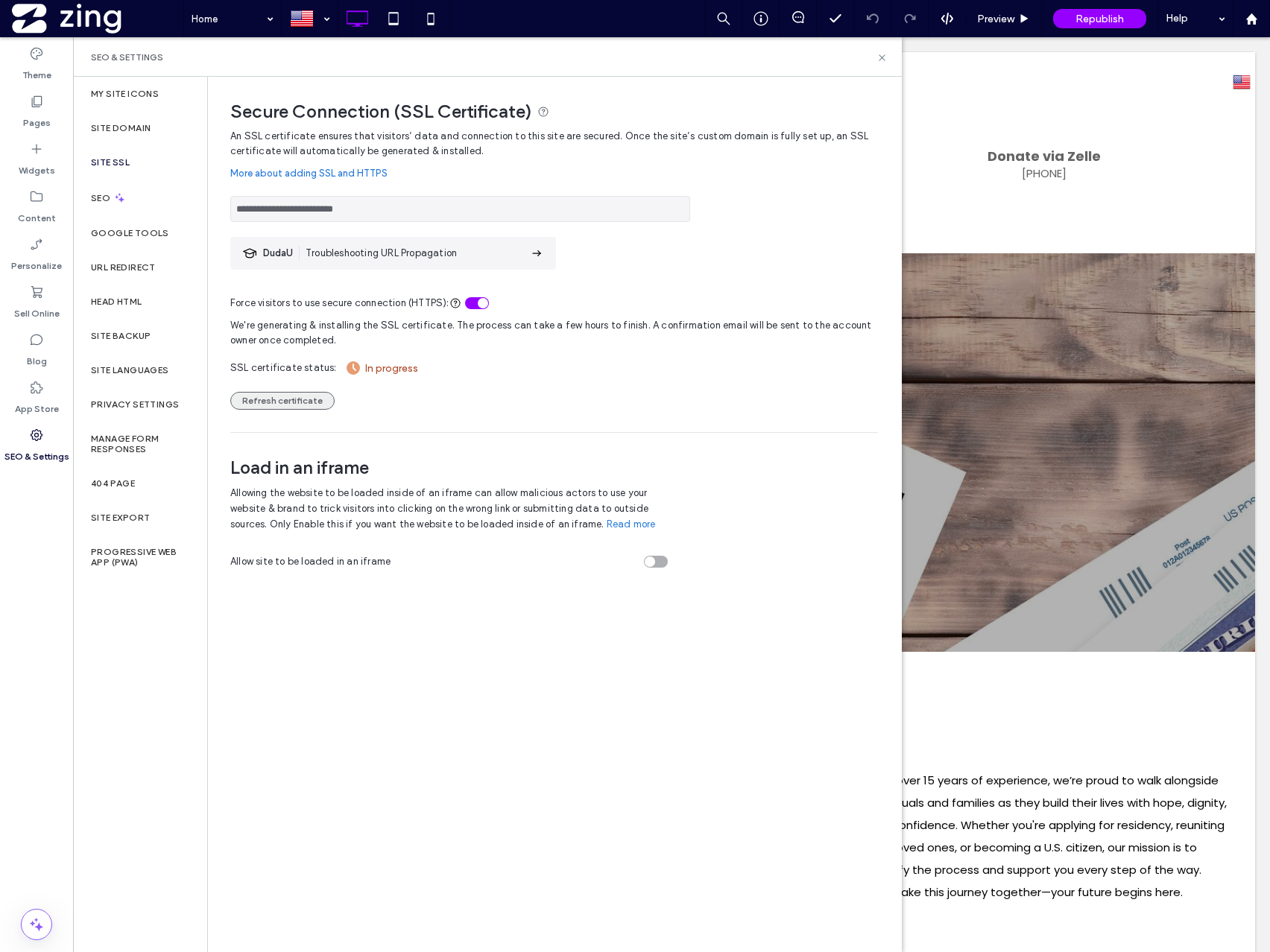 click on "Refresh certificate" at bounding box center [282, 401] 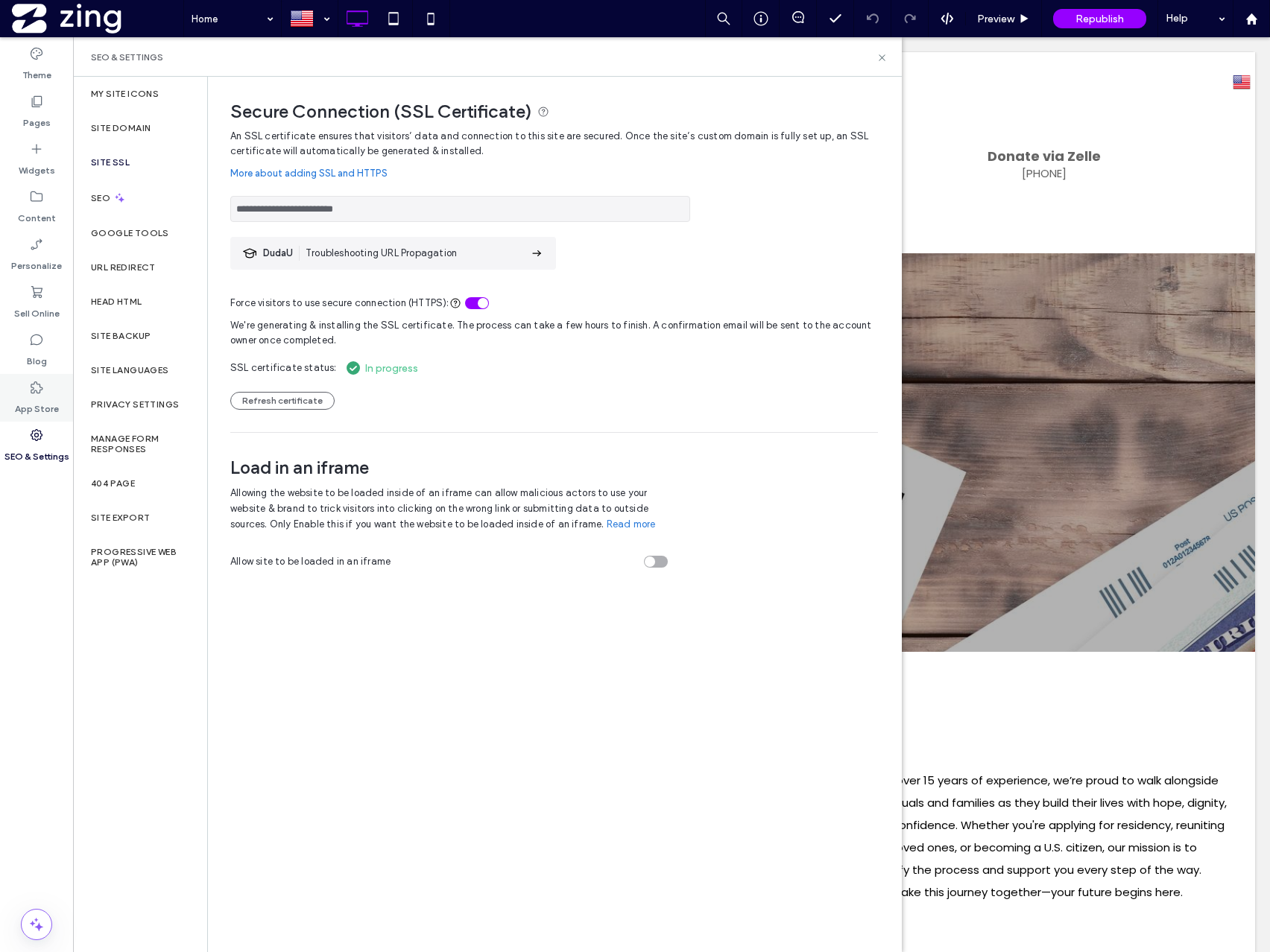 click on "App Store" at bounding box center (37, 405) 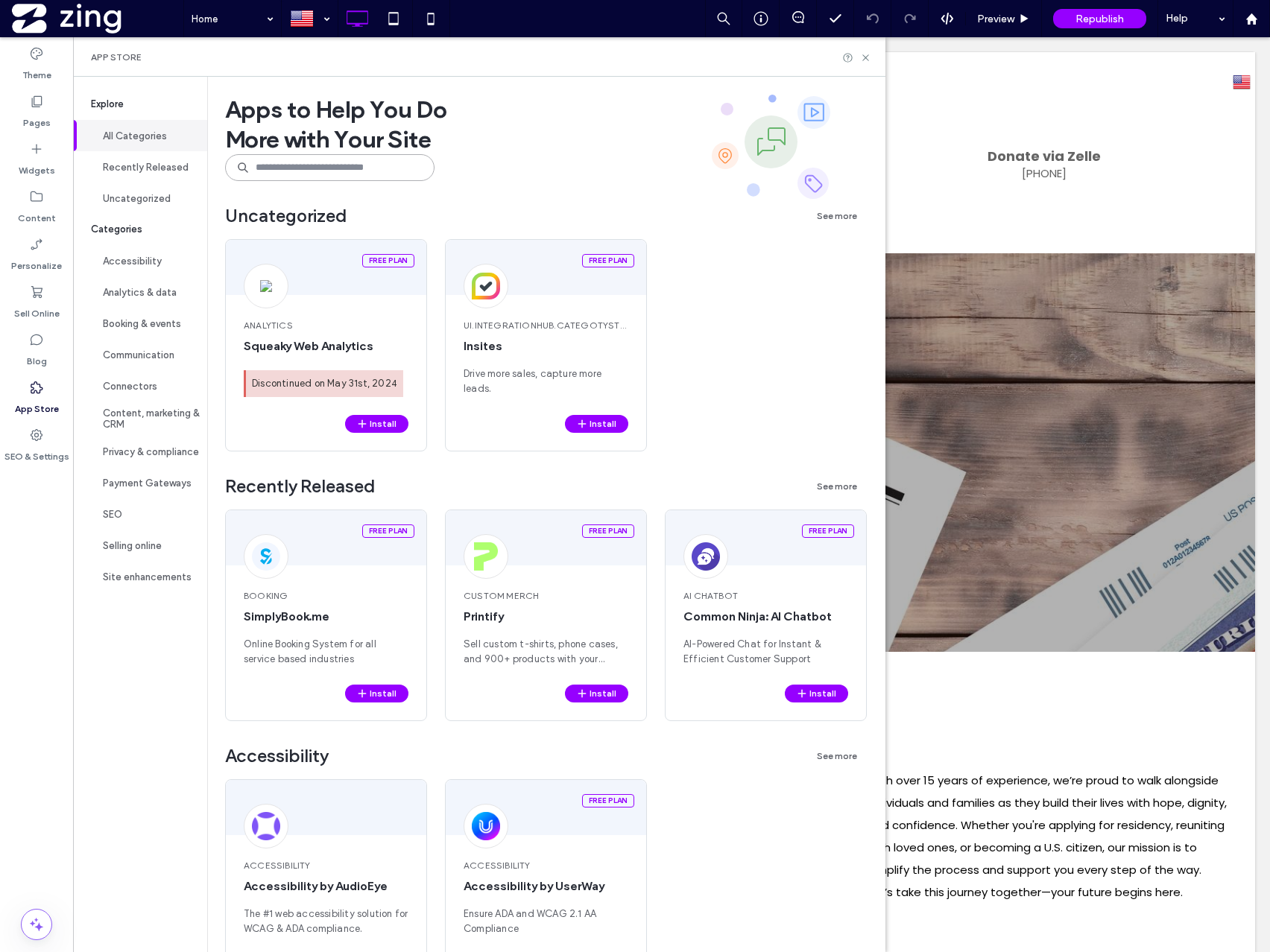 click at bounding box center [329, 168] 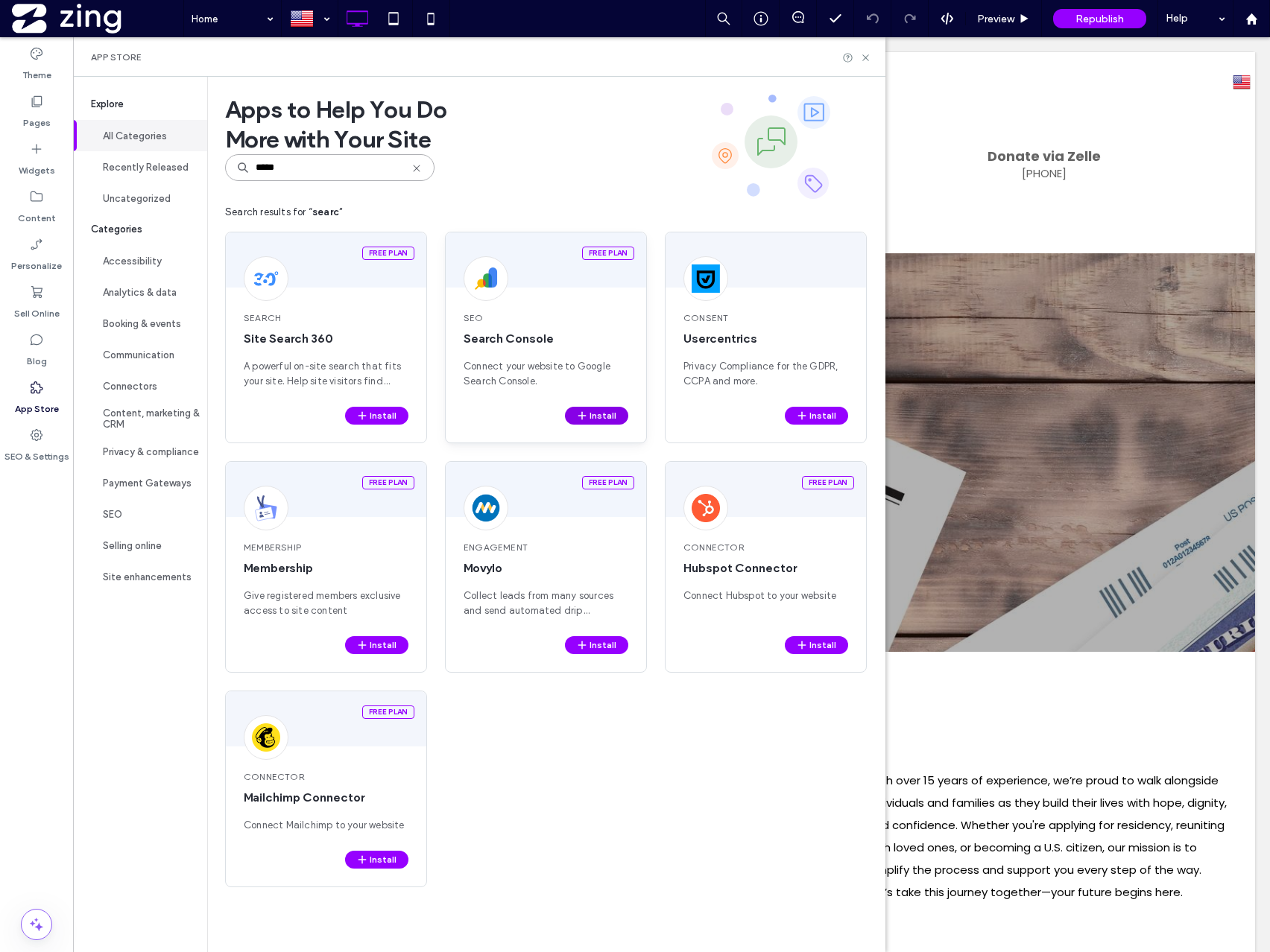 type on "*****" 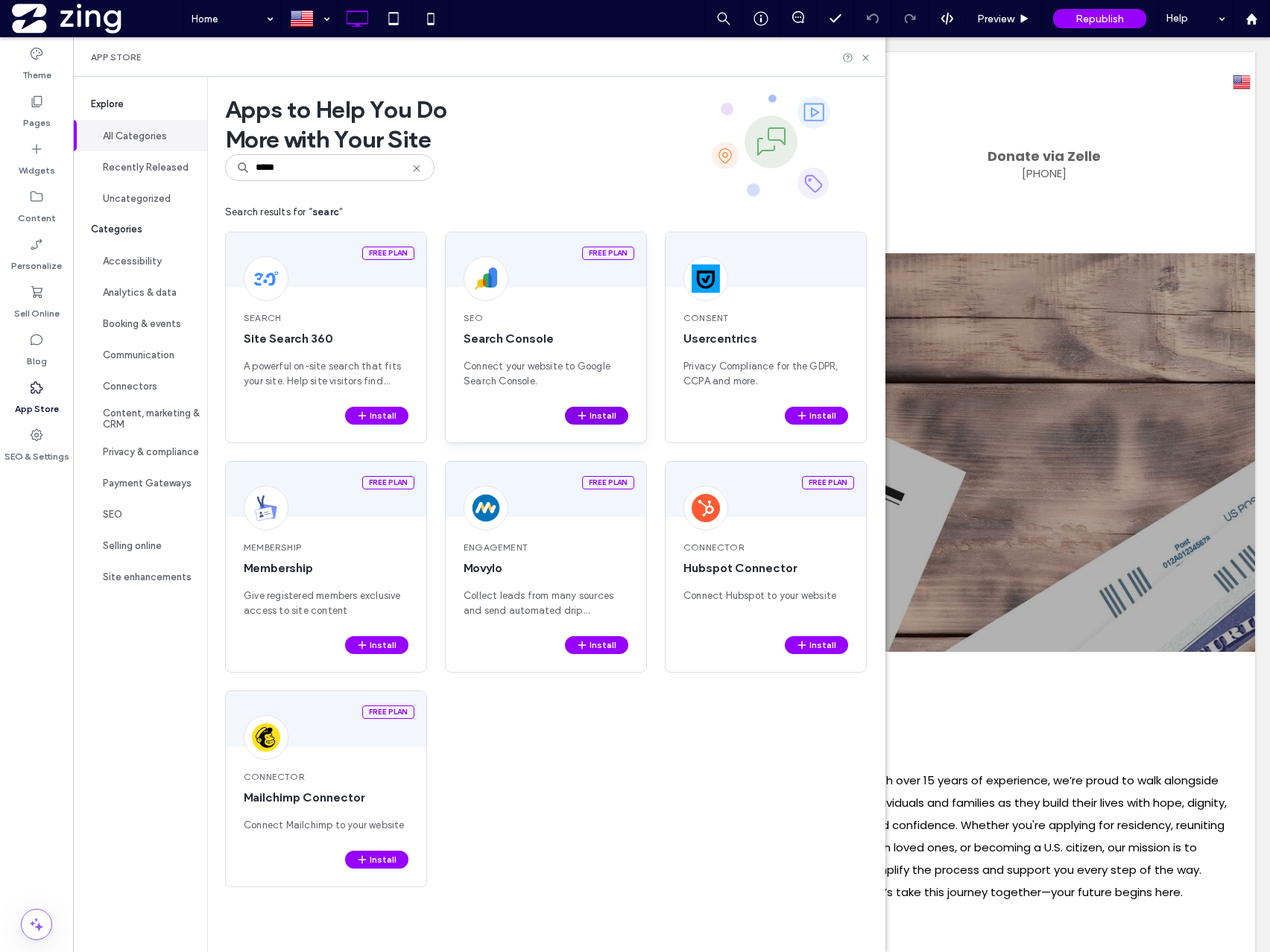 click on "Install" at bounding box center (596, 416) 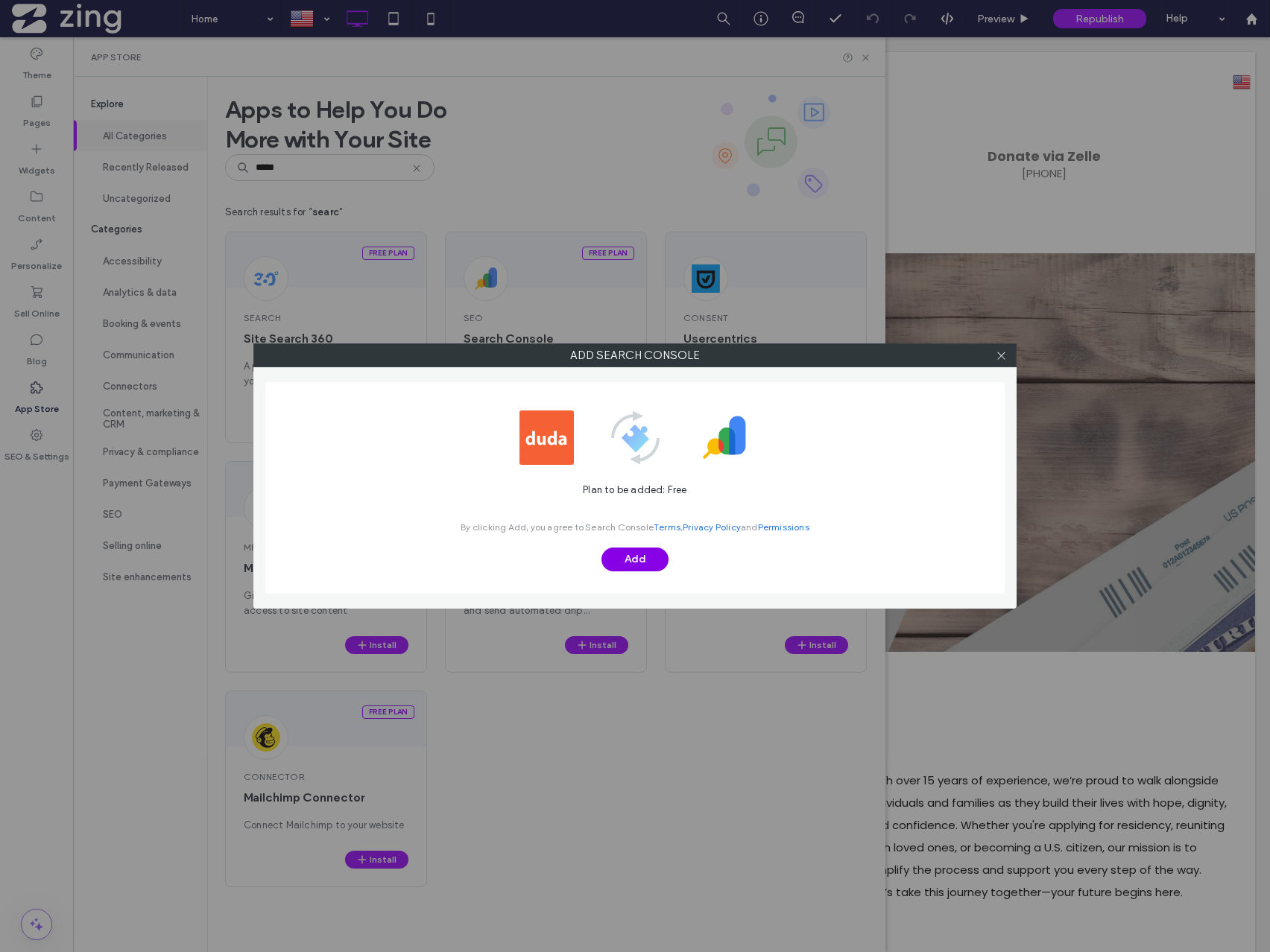 click on "Add" at bounding box center (635, 559) 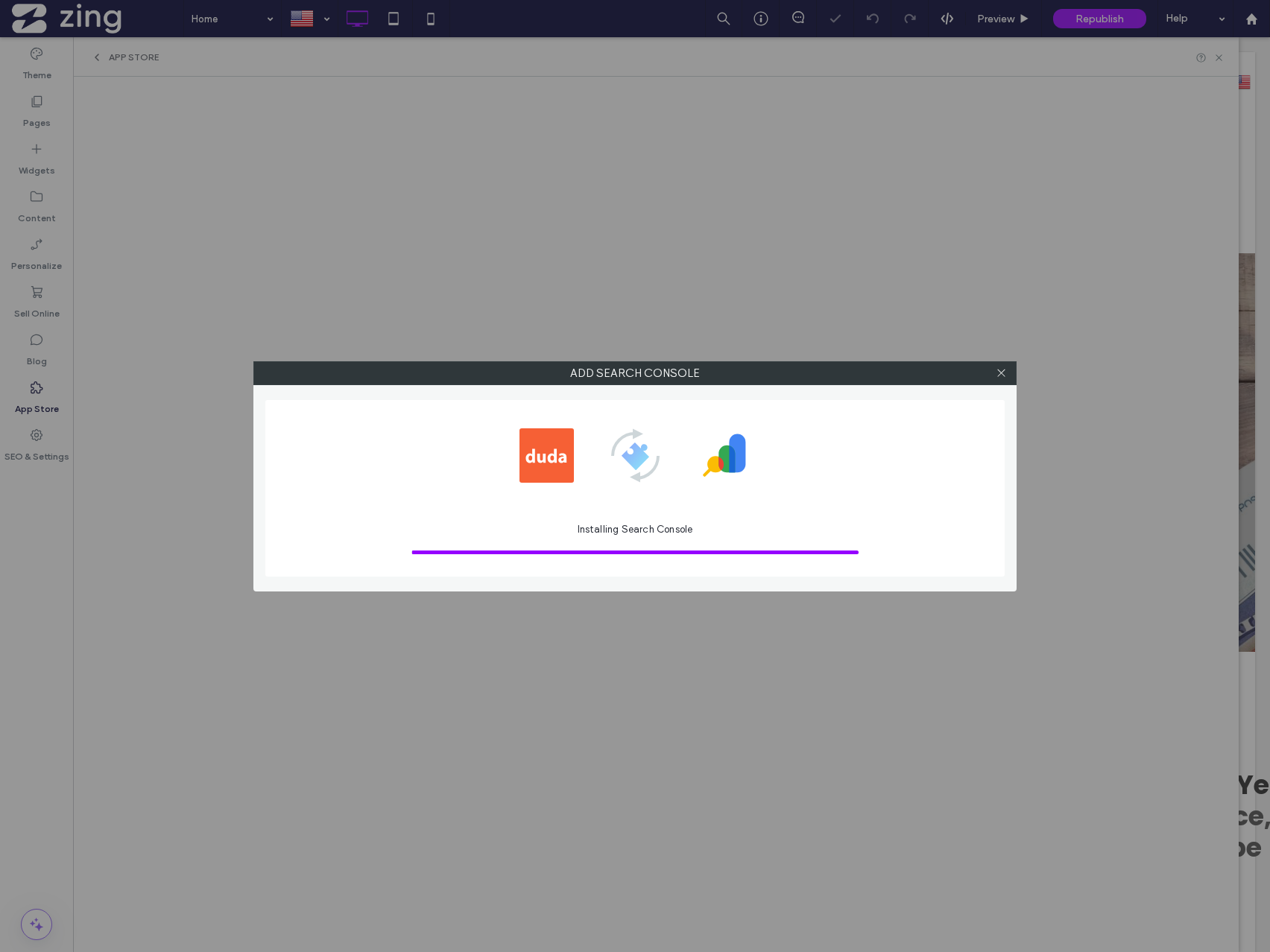 scroll, scrollTop: 0, scrollLeft: 0, axis: both 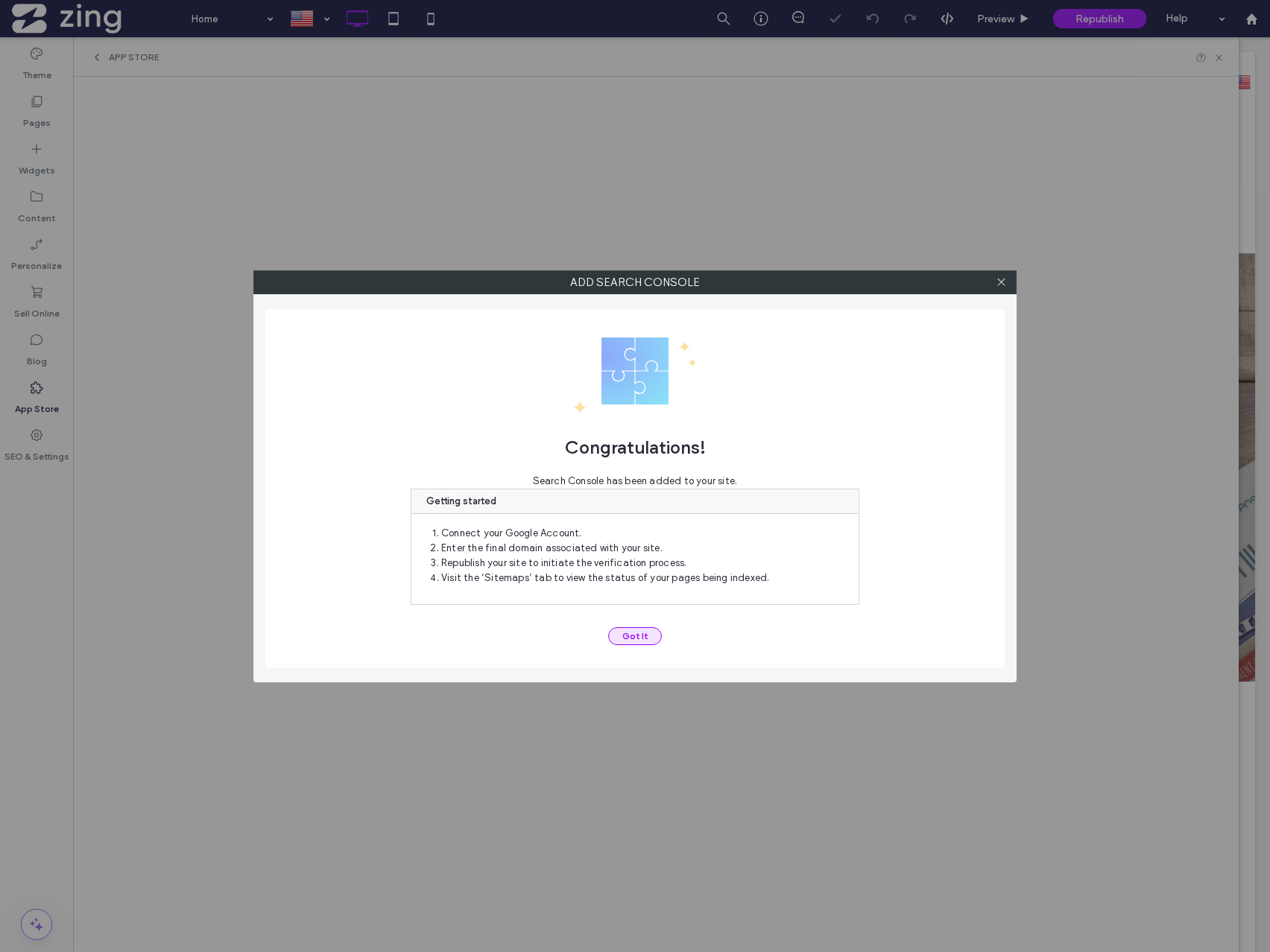 click on "Got It" at bounding box center [635, 636] 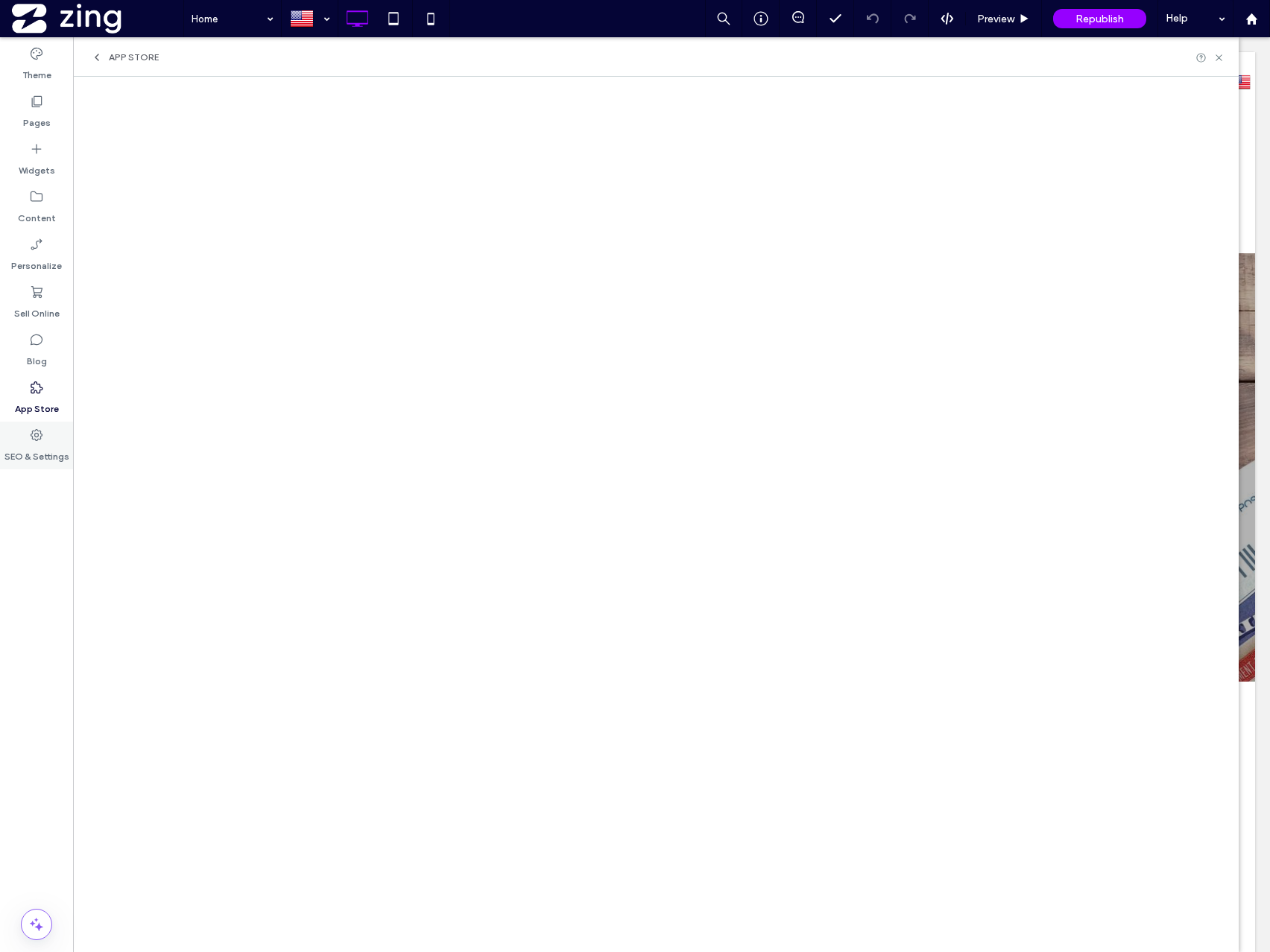 click 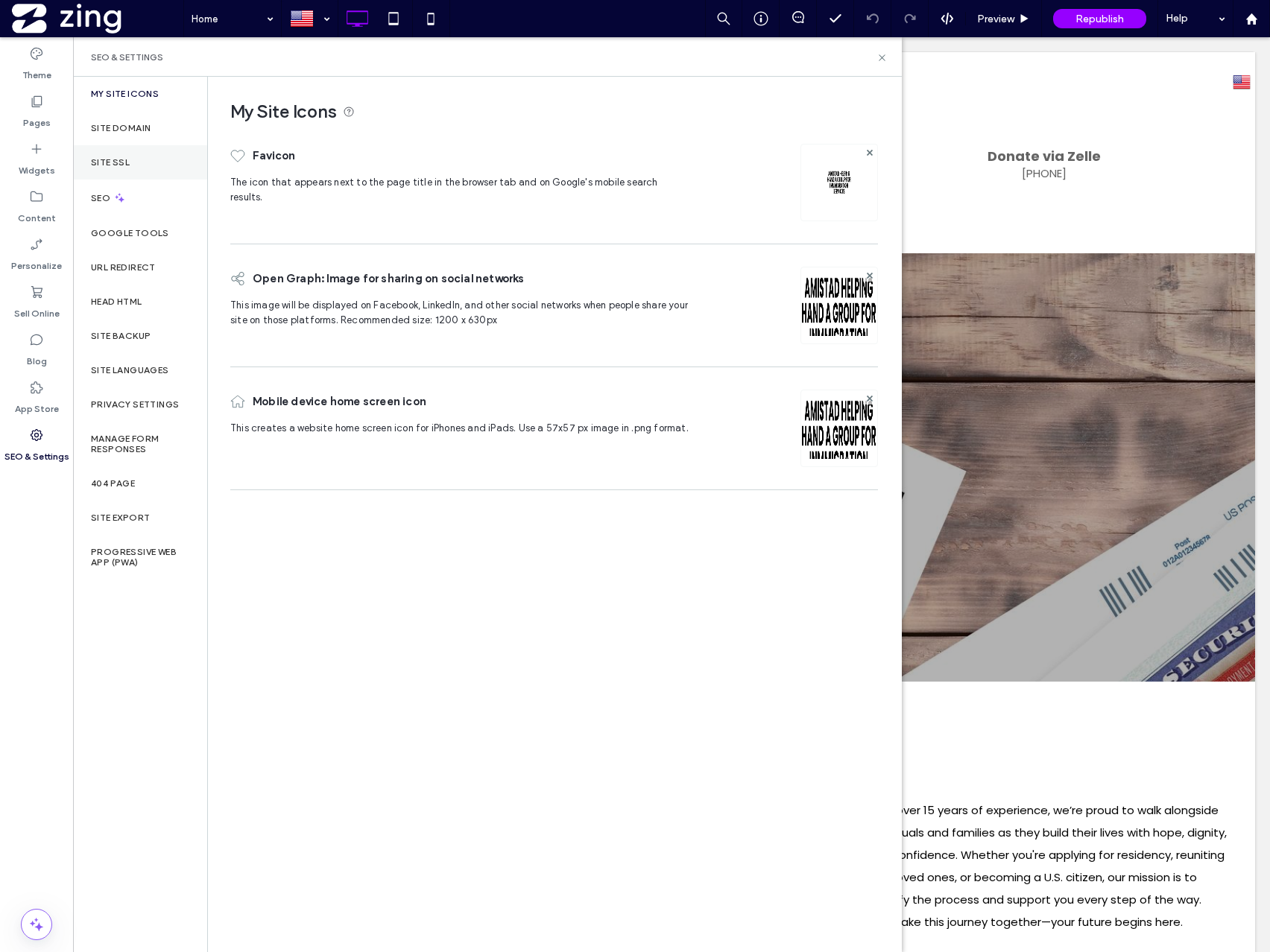 click on "Site SSL" at bounding box center [140, 162] 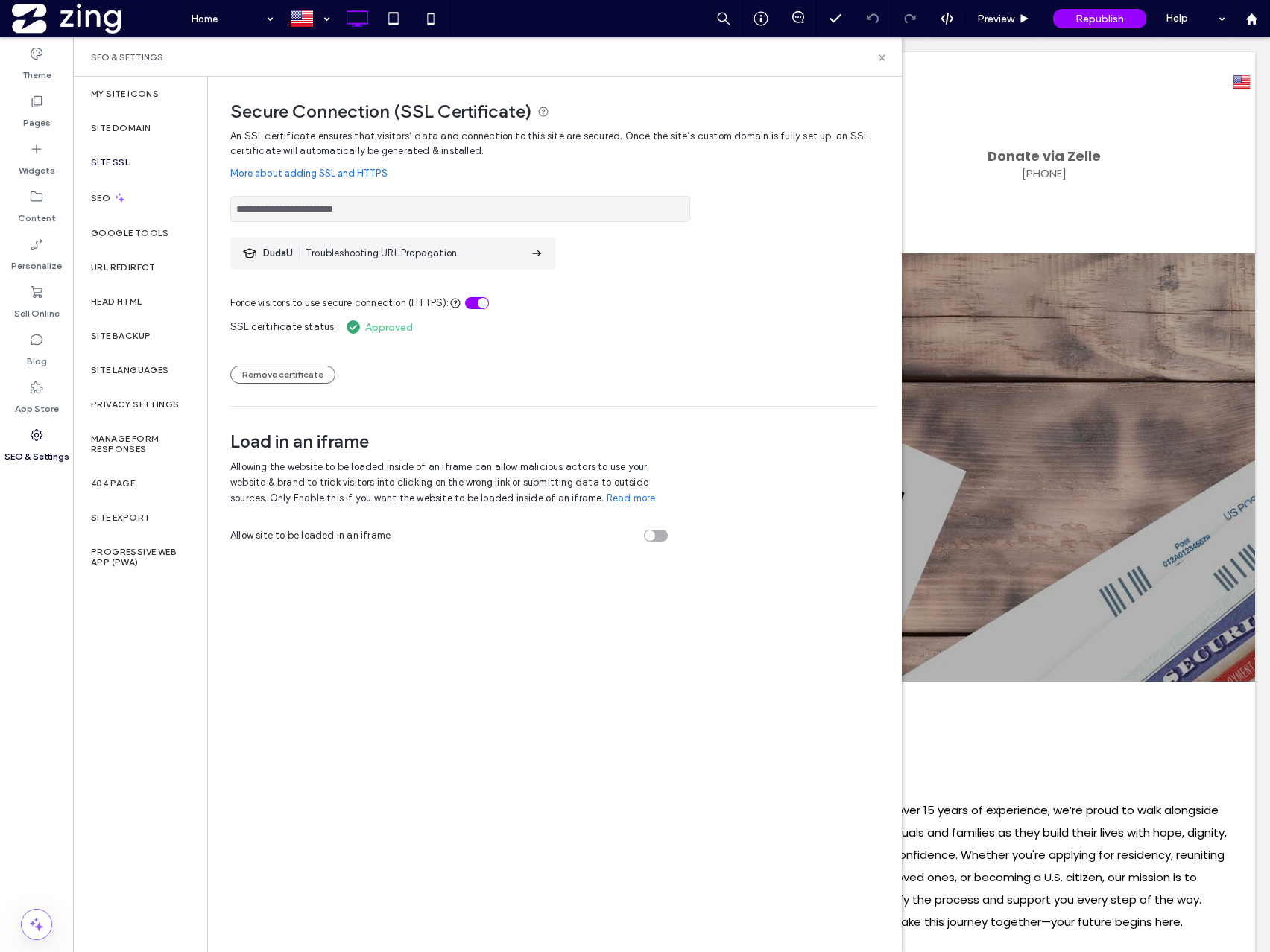 click on "SEO & Settings" at bounding box center [37, 453] 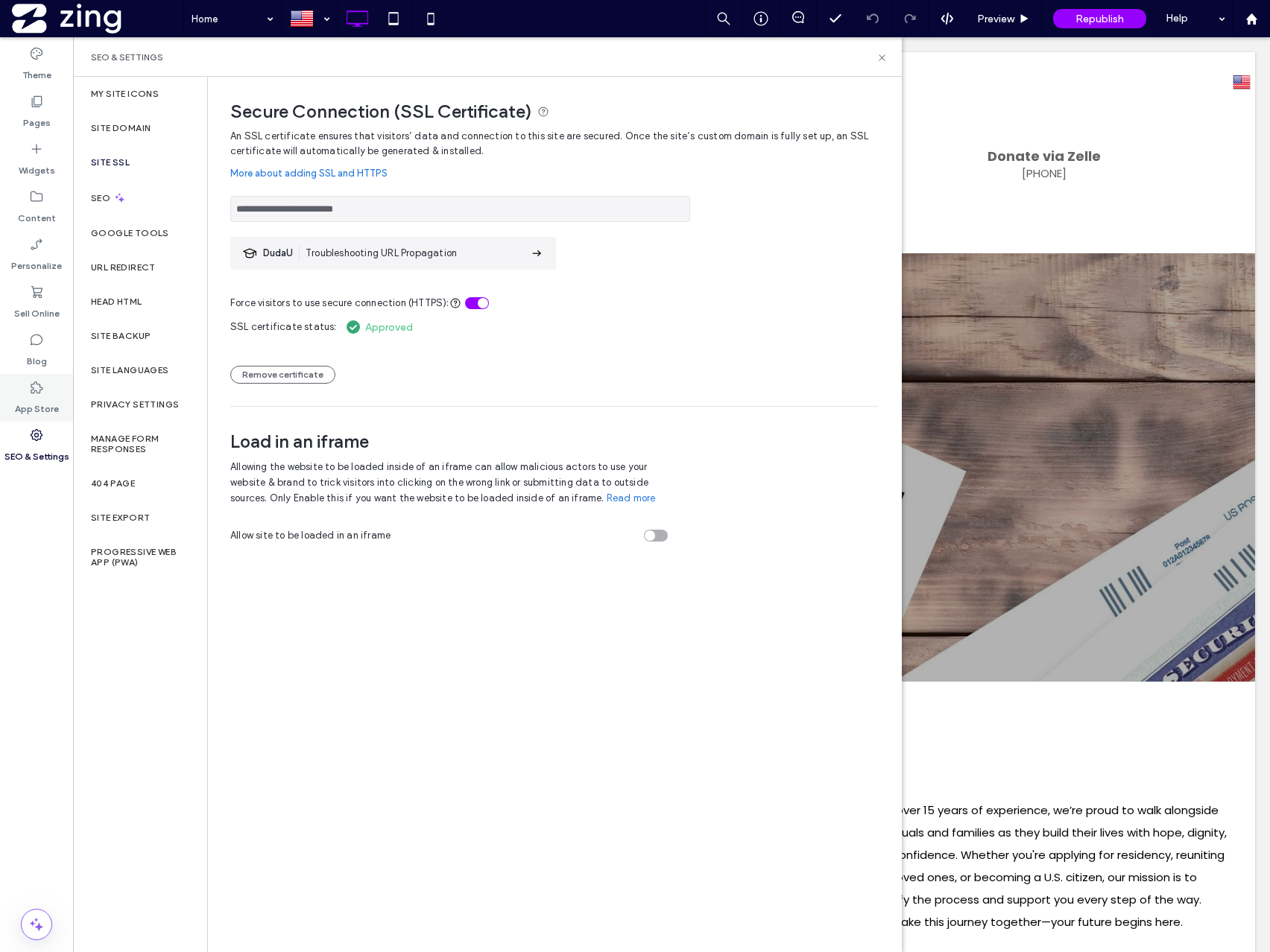click on "App Store" at bounding box center [37, 405] 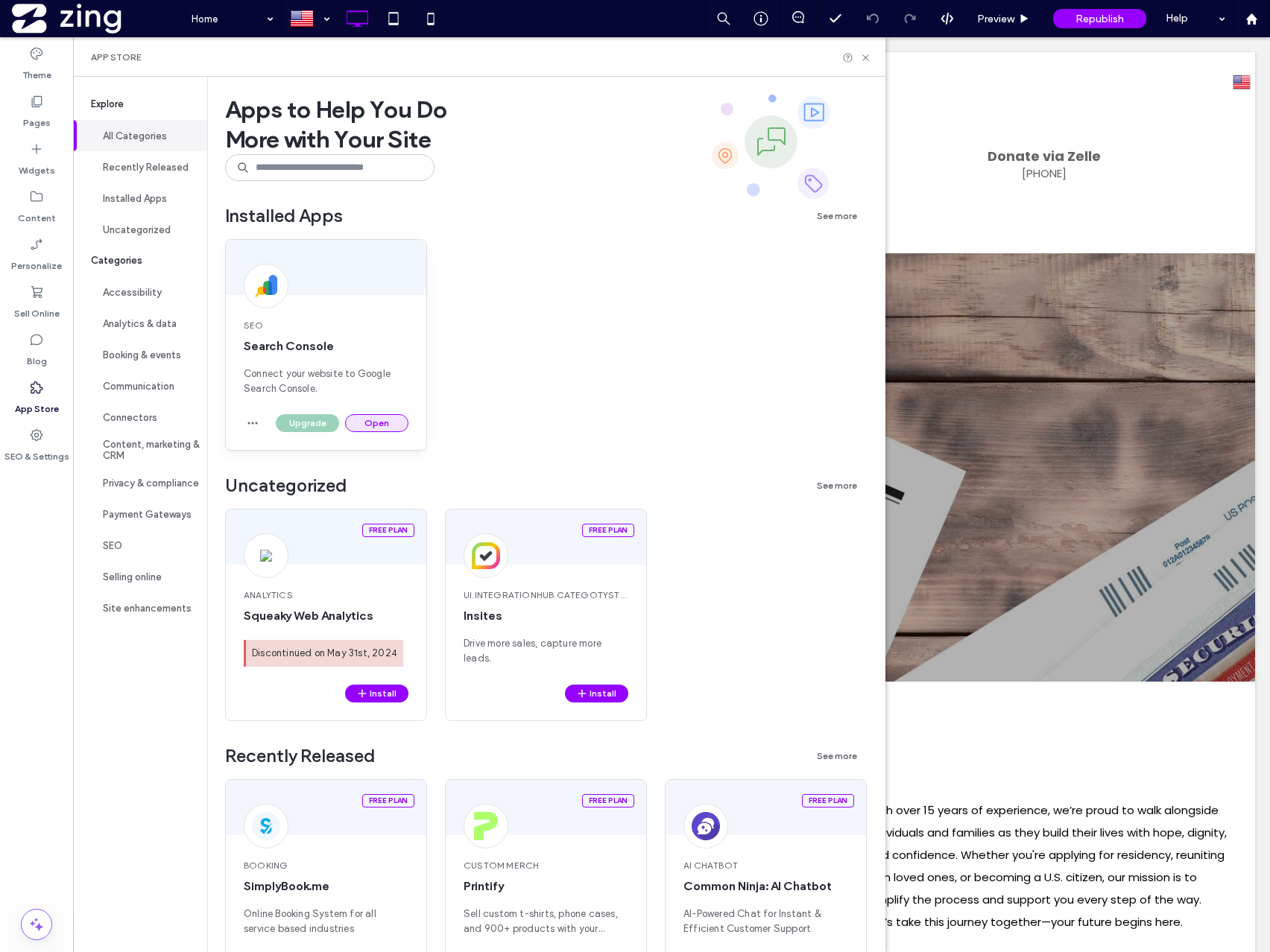 click on "Open" at bounding box center [376, 423] 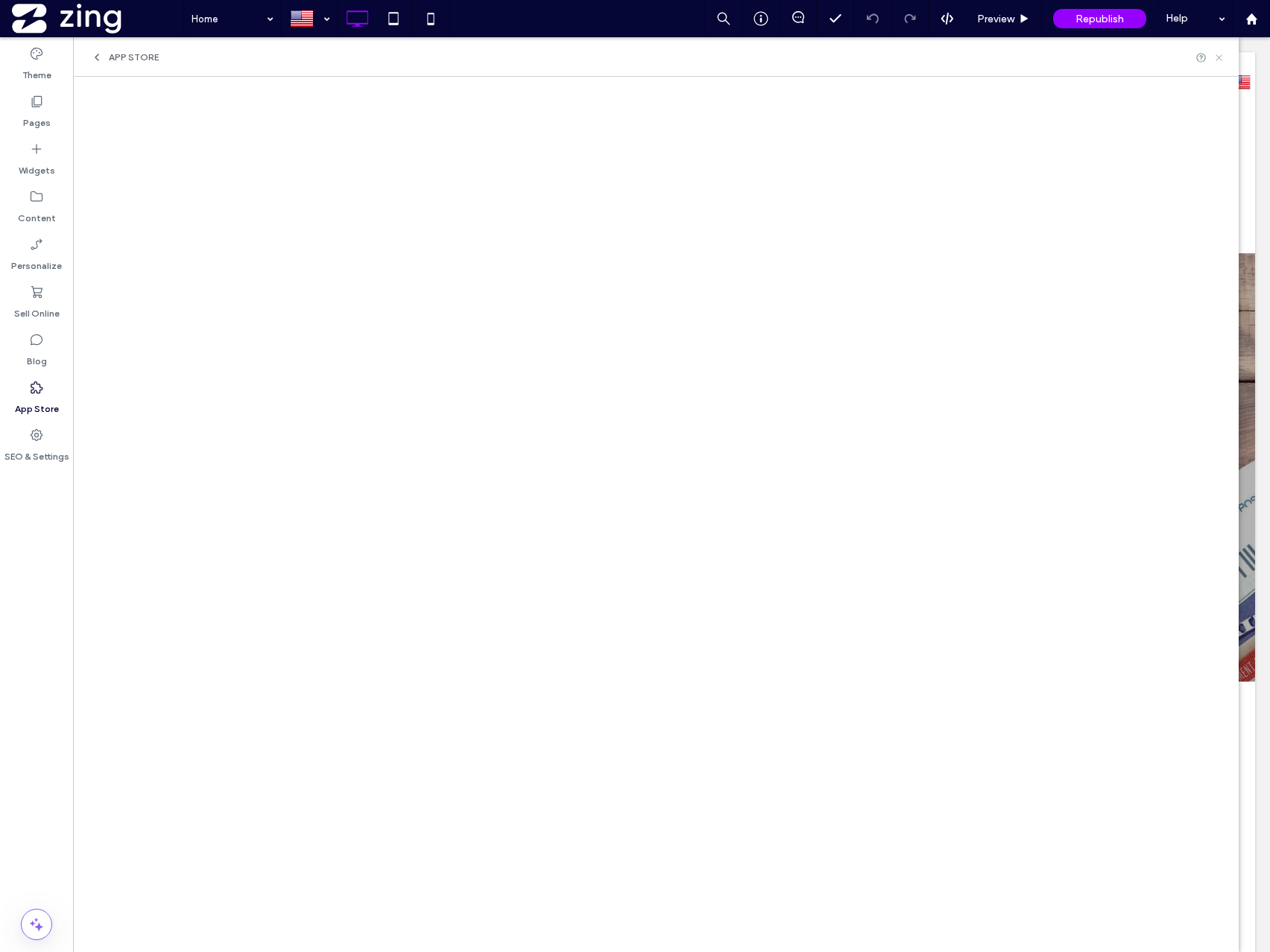 click 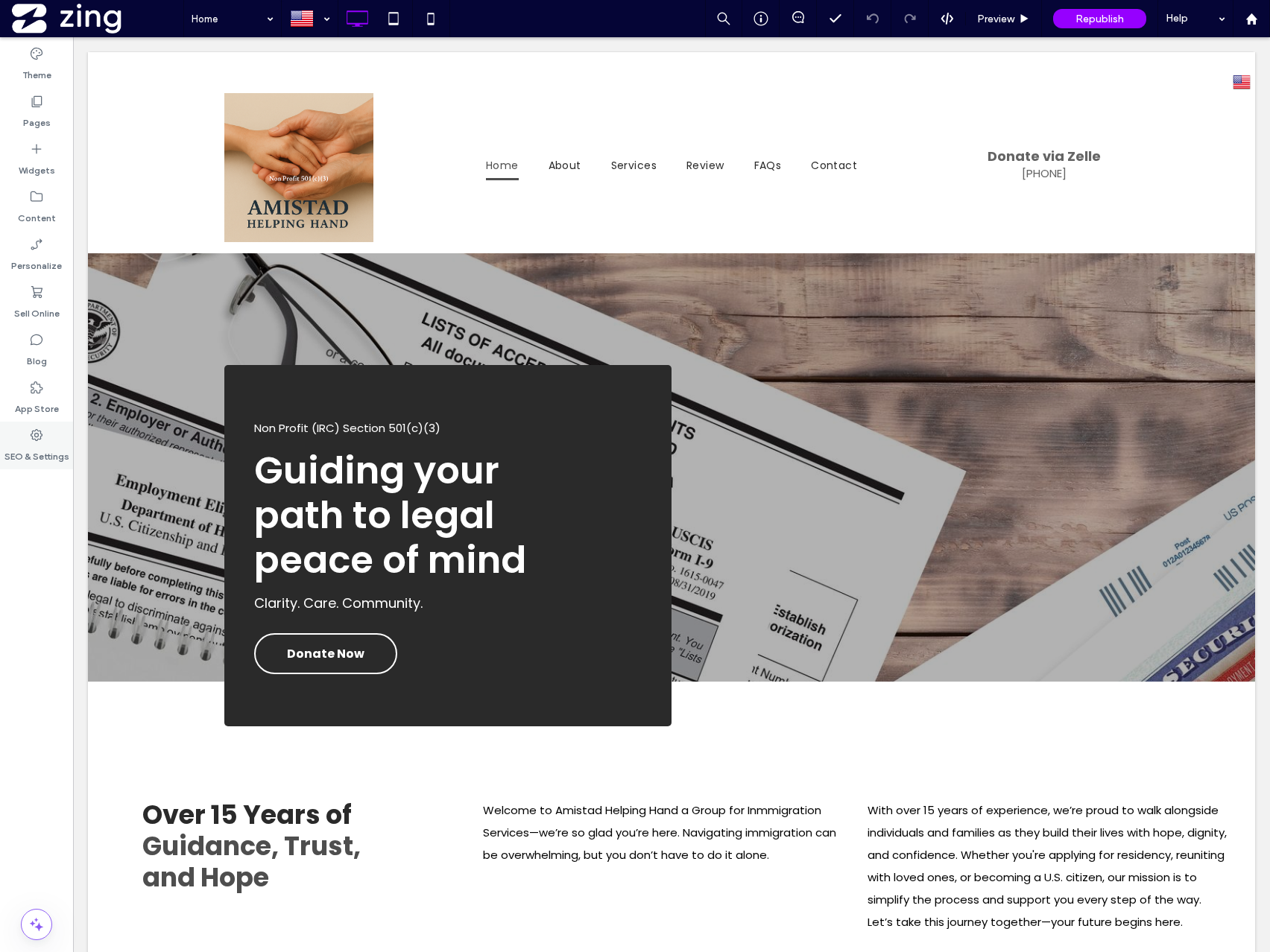 click on "SEO & Settings" at bounding box center [37, 453] 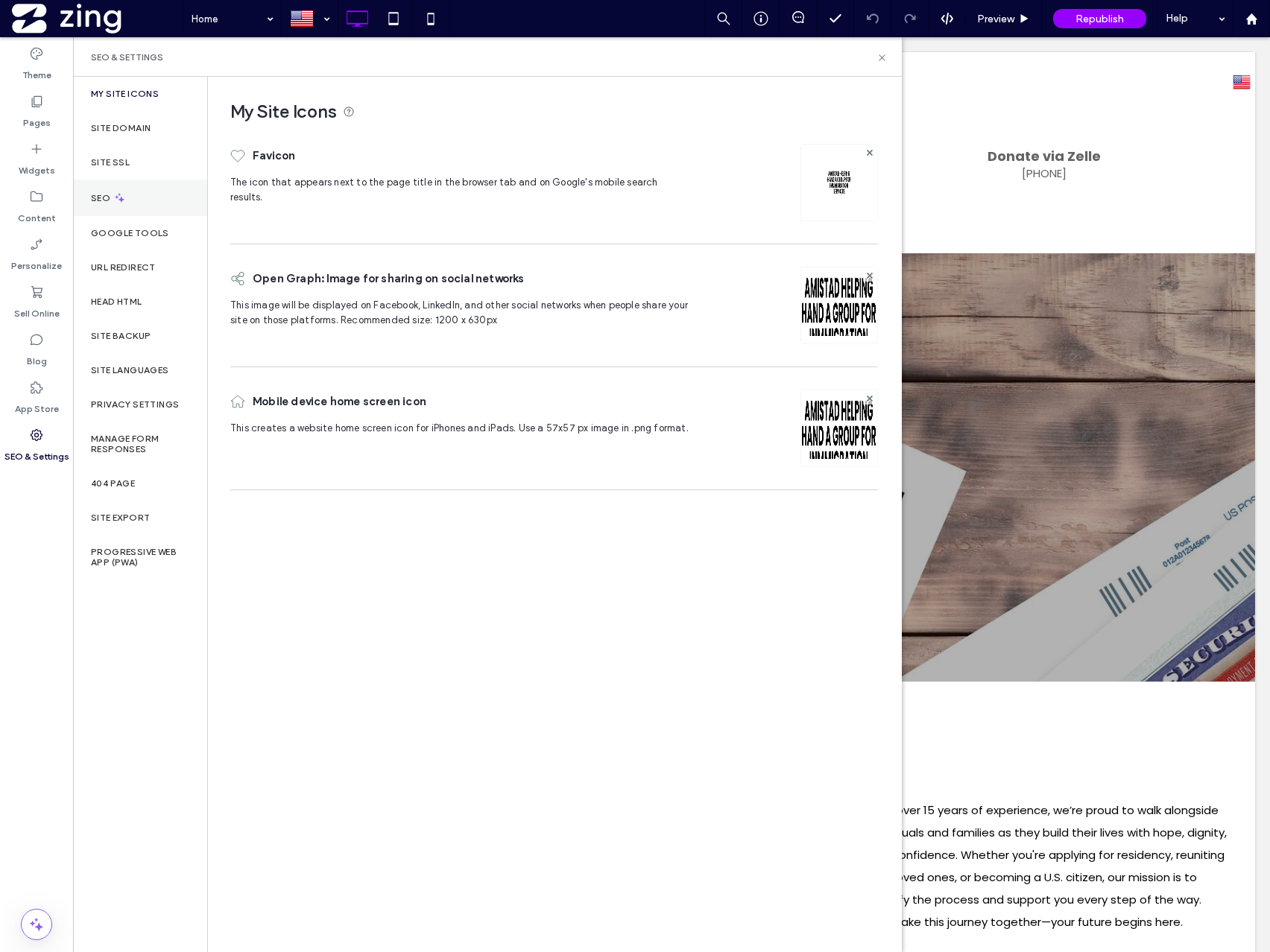 click on "SEO" at bounding box center [140, 197] 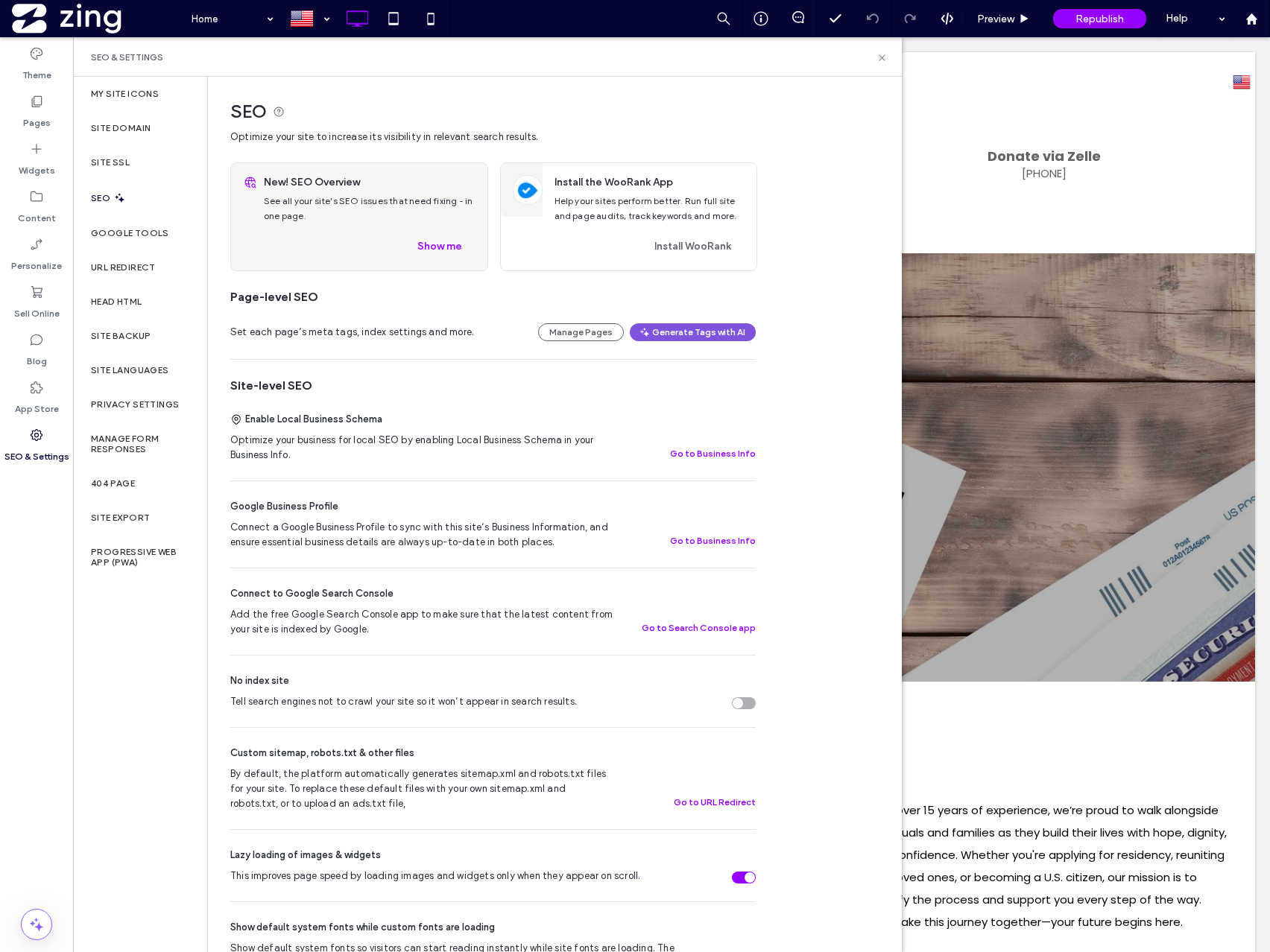 click on "Generate Tags with AI" at bounding box center [692, 332] 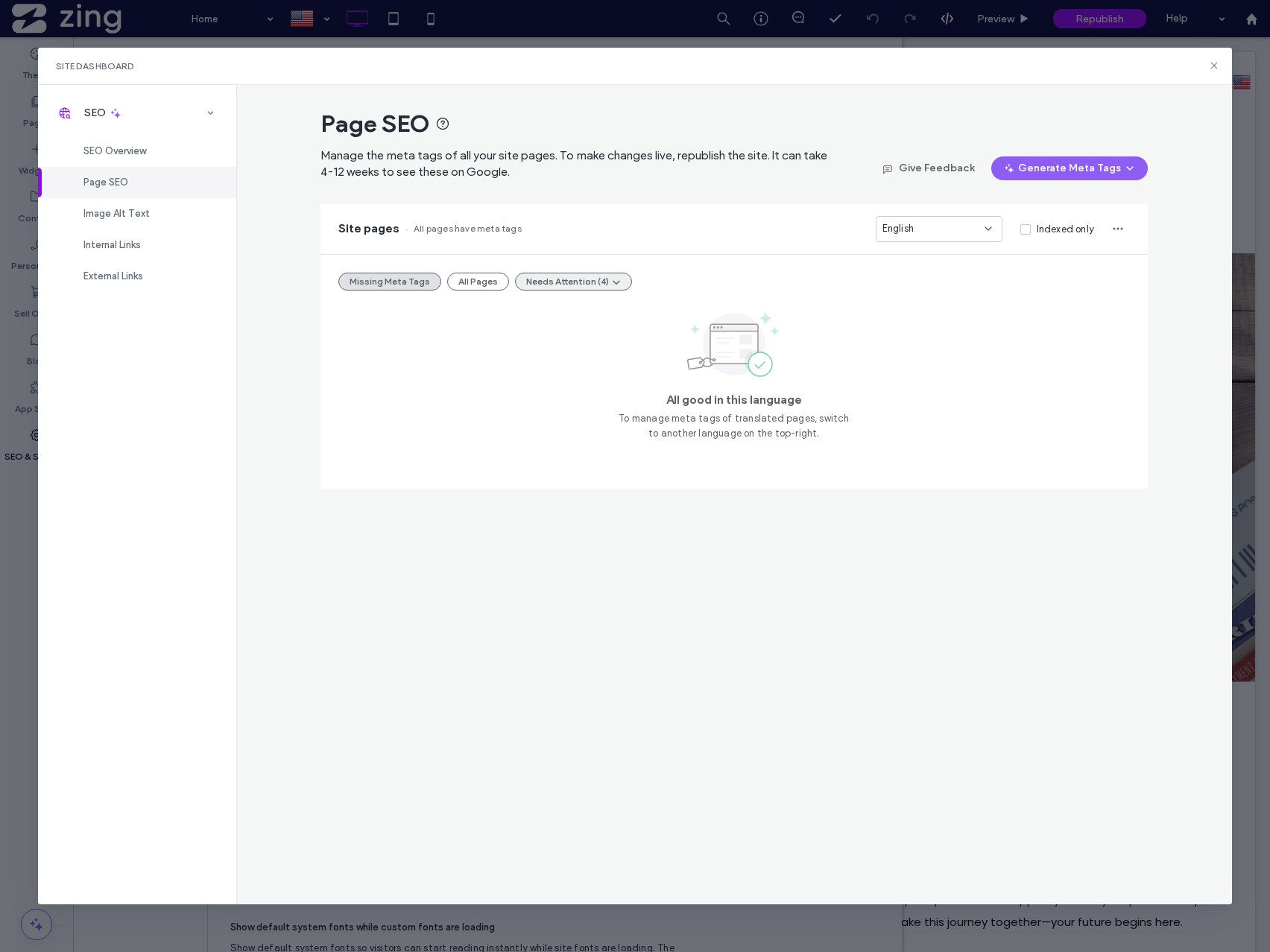 click on "Needs Attention (4)" at bounding box center (573, 282) 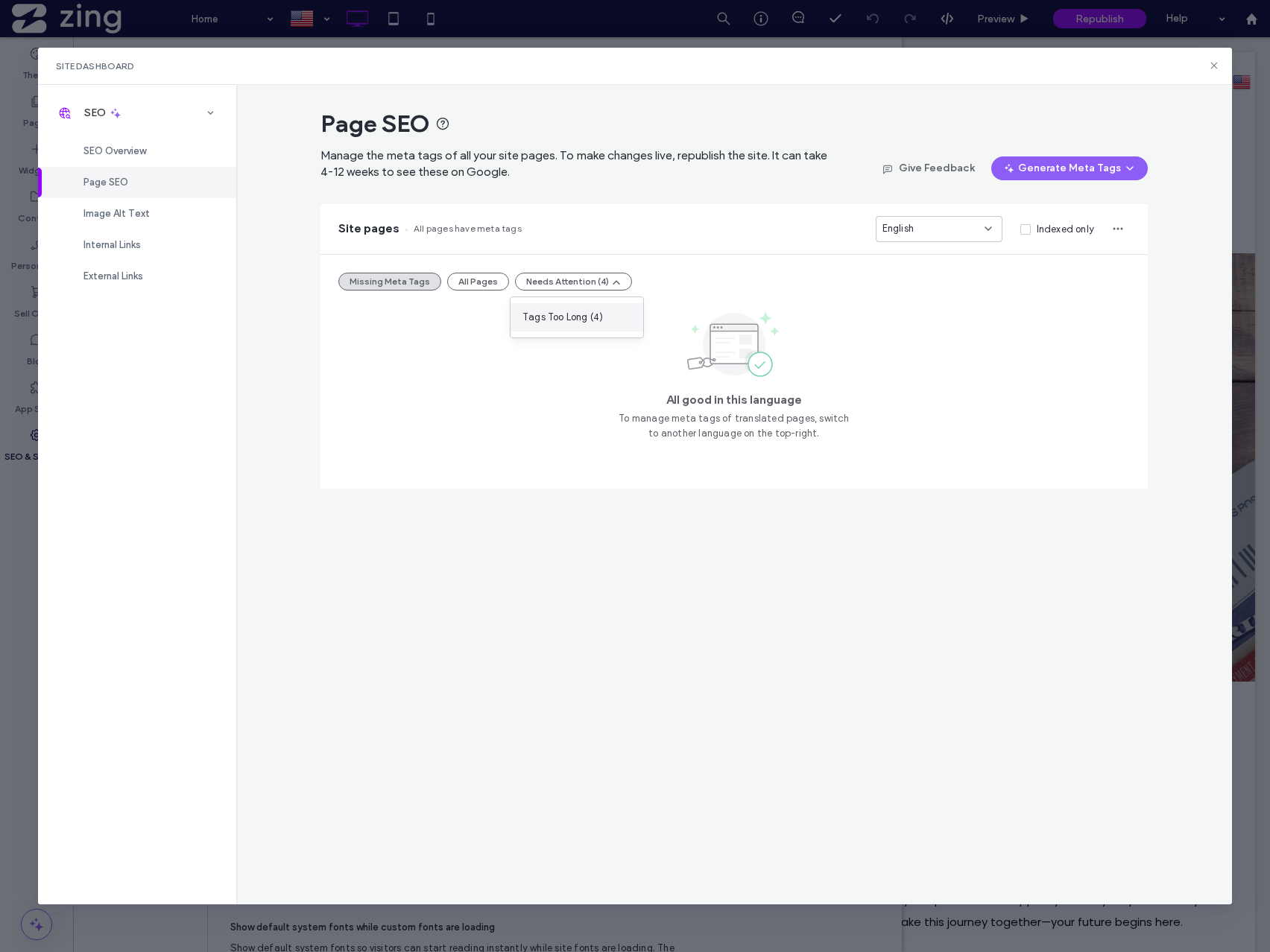 click on "Tags Too Long (4)" at bounding box center (563, 317) 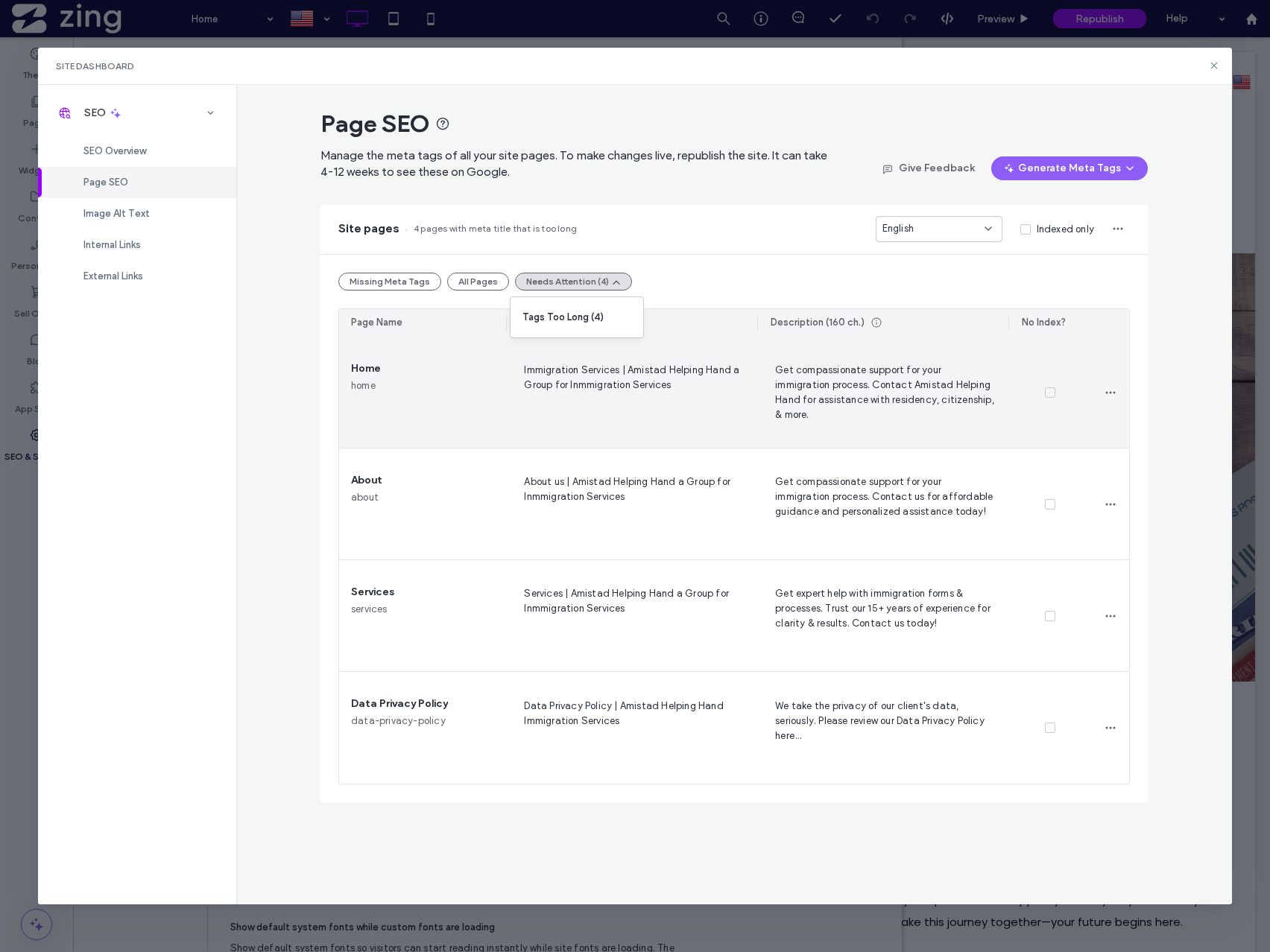 click on "Get compassionate support for your immigration process. Contact Amistad Helping Hand for assistance with residency, citizenship, & more." at bounding box center (882, 392) 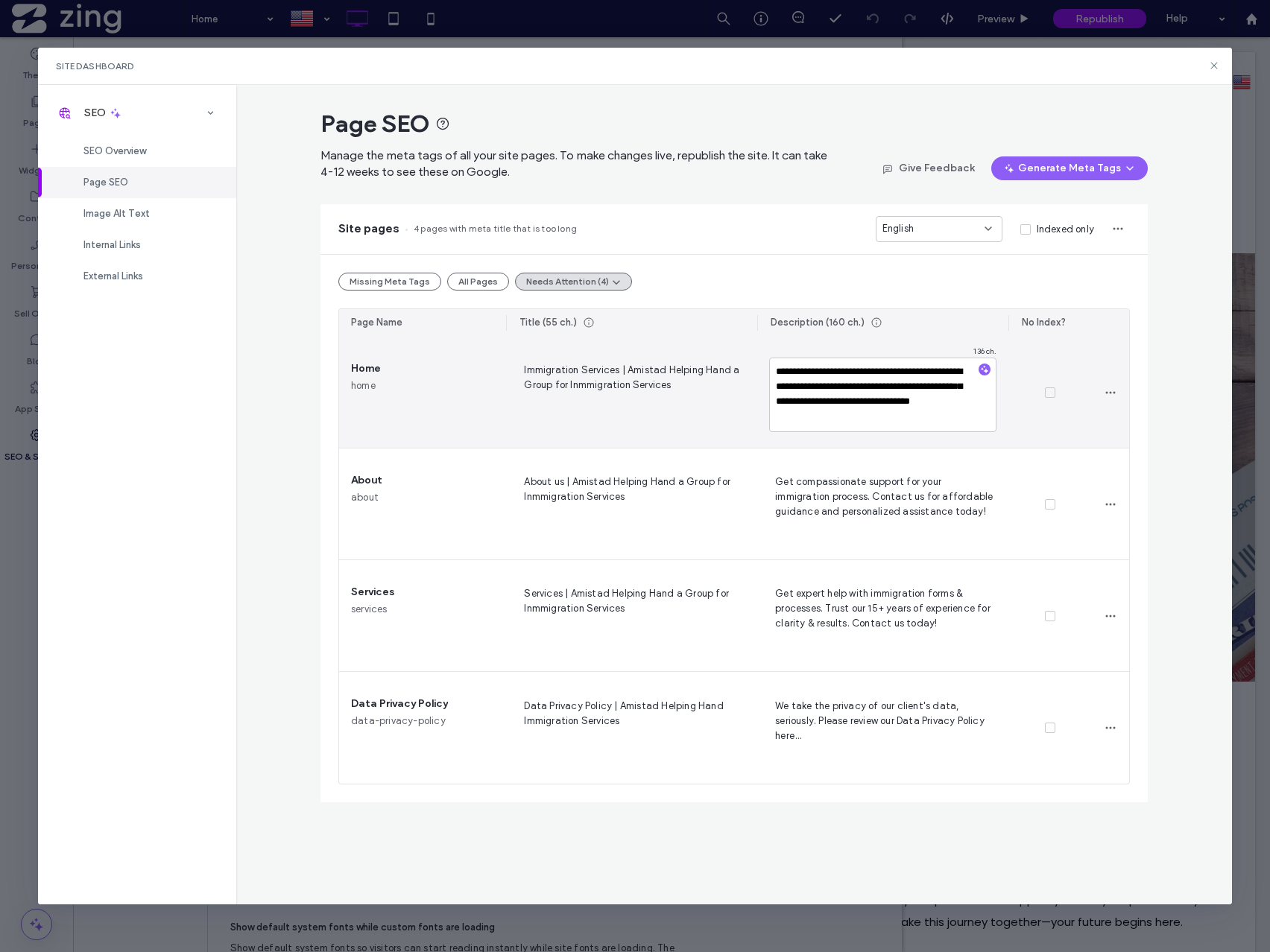click on "Immigration Services | Amistad Helping Hand a Group for Inmmigration Services" at bounding box center [631, 392] 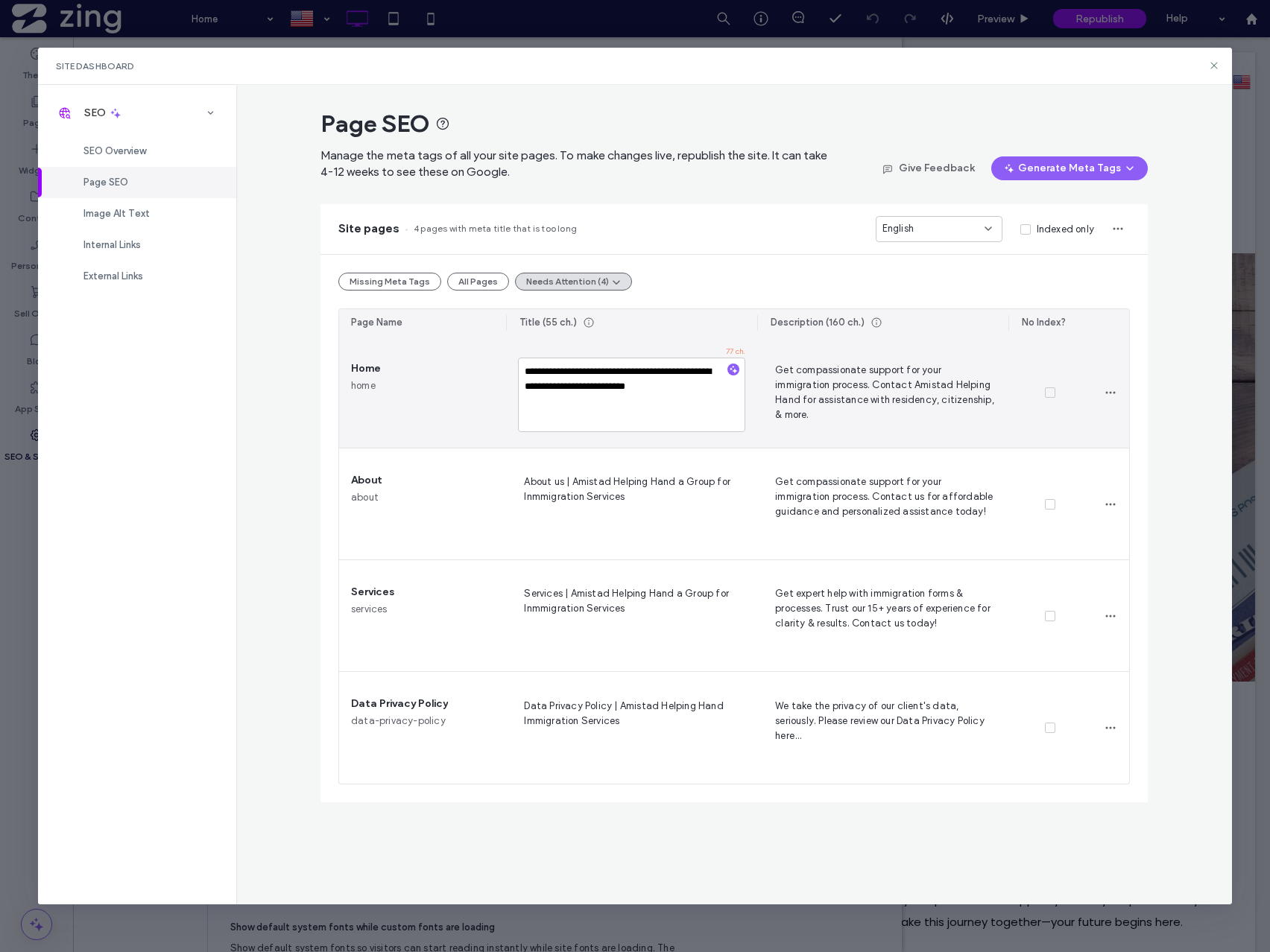 click on "**********" at bounding box center (631, 395) 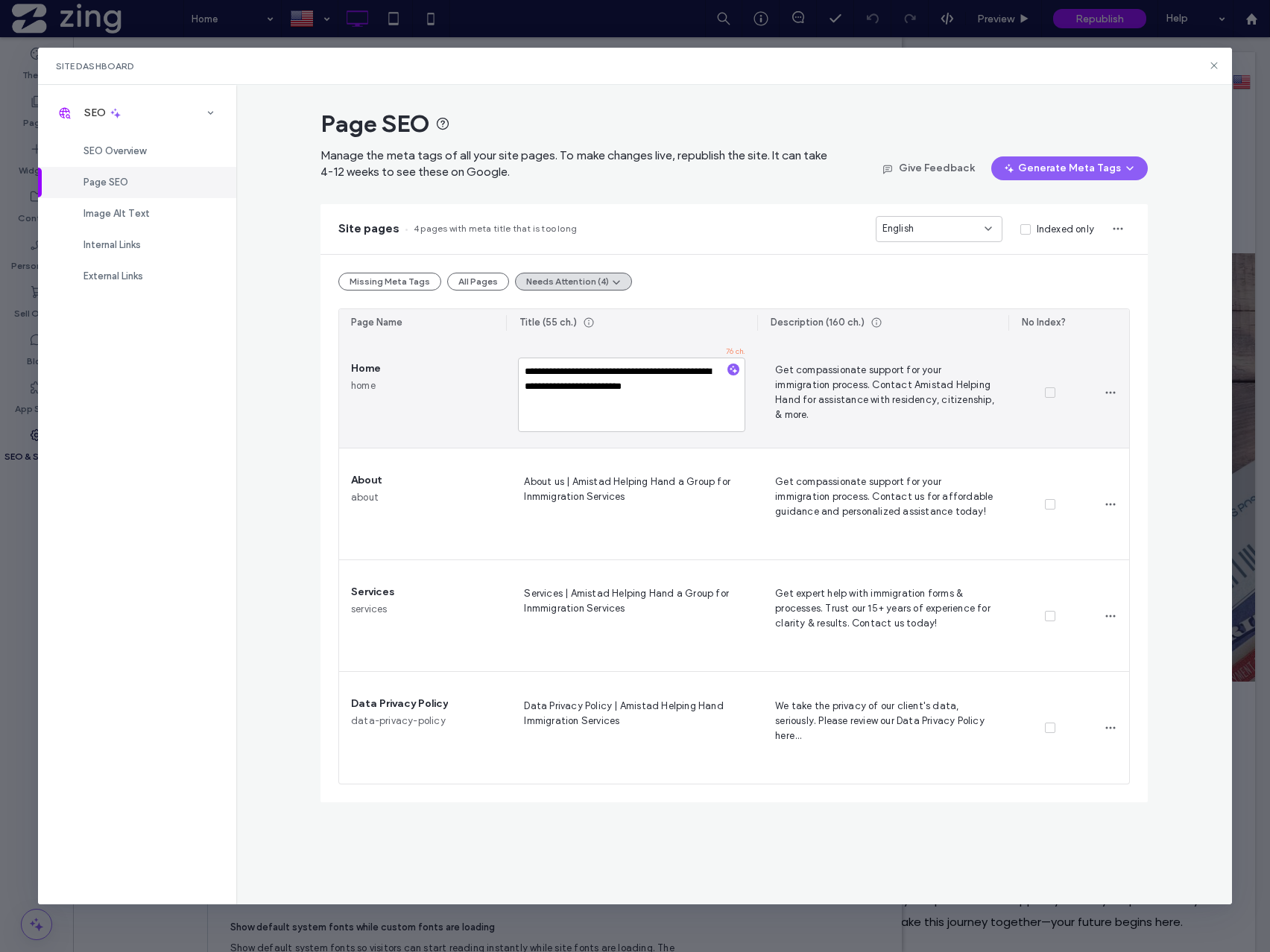 drag, startPoint x: 701, startPoint y: 387, endPoint x: 549, endPoint y: 387, distance: 152 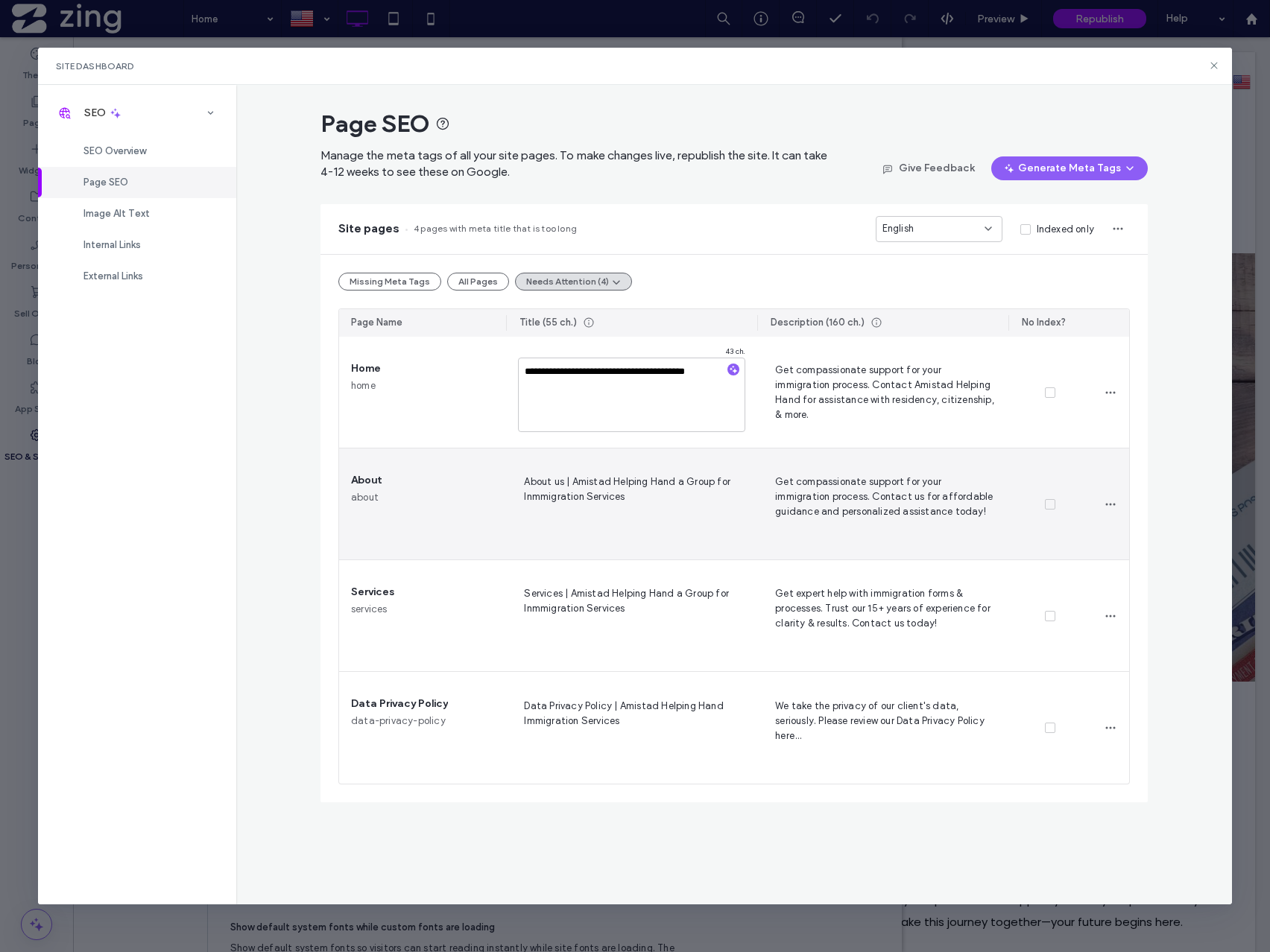 click on "About us  | Amistad Helping Hand a Group for Inmmigration Services" at bounding box center [631, 504] 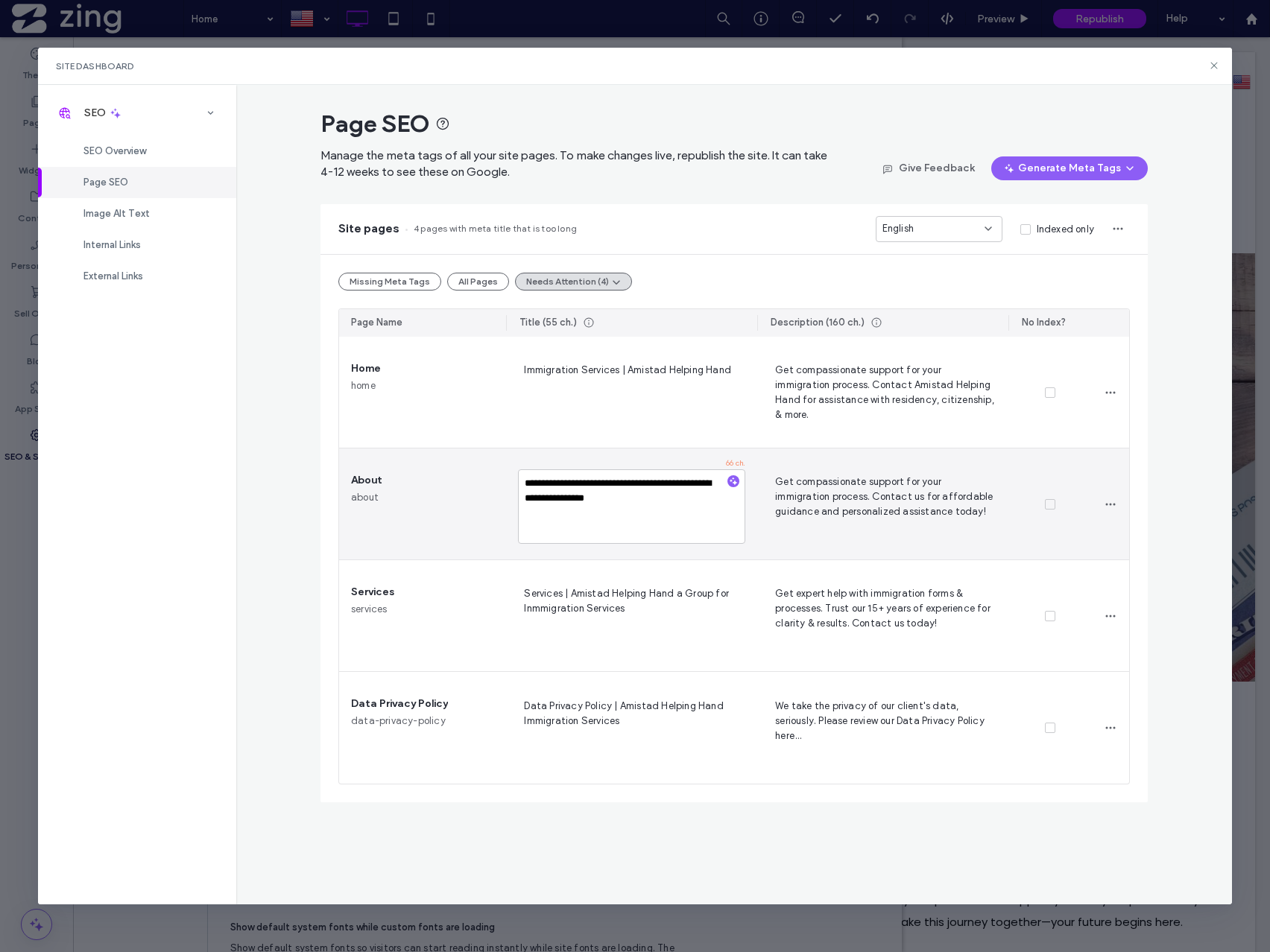 drag, startPoint x: 678, startPoint y: 498, endPoint x: 676, endPoint y: 486, distance: 12.16553 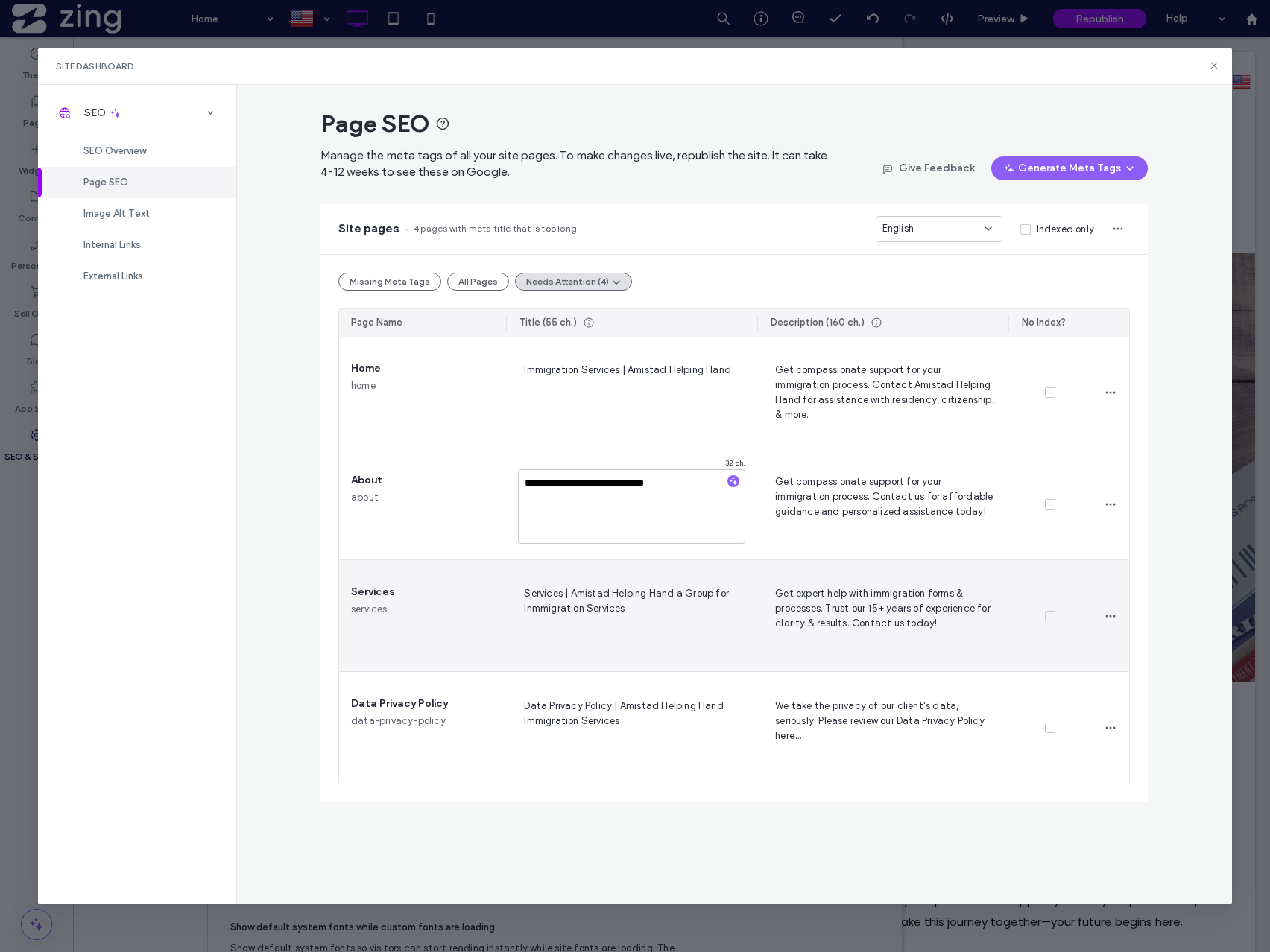 click on "Services | Amistad Helping Hand a Group for Inmmigration Services" at bounding box center (631, 615) 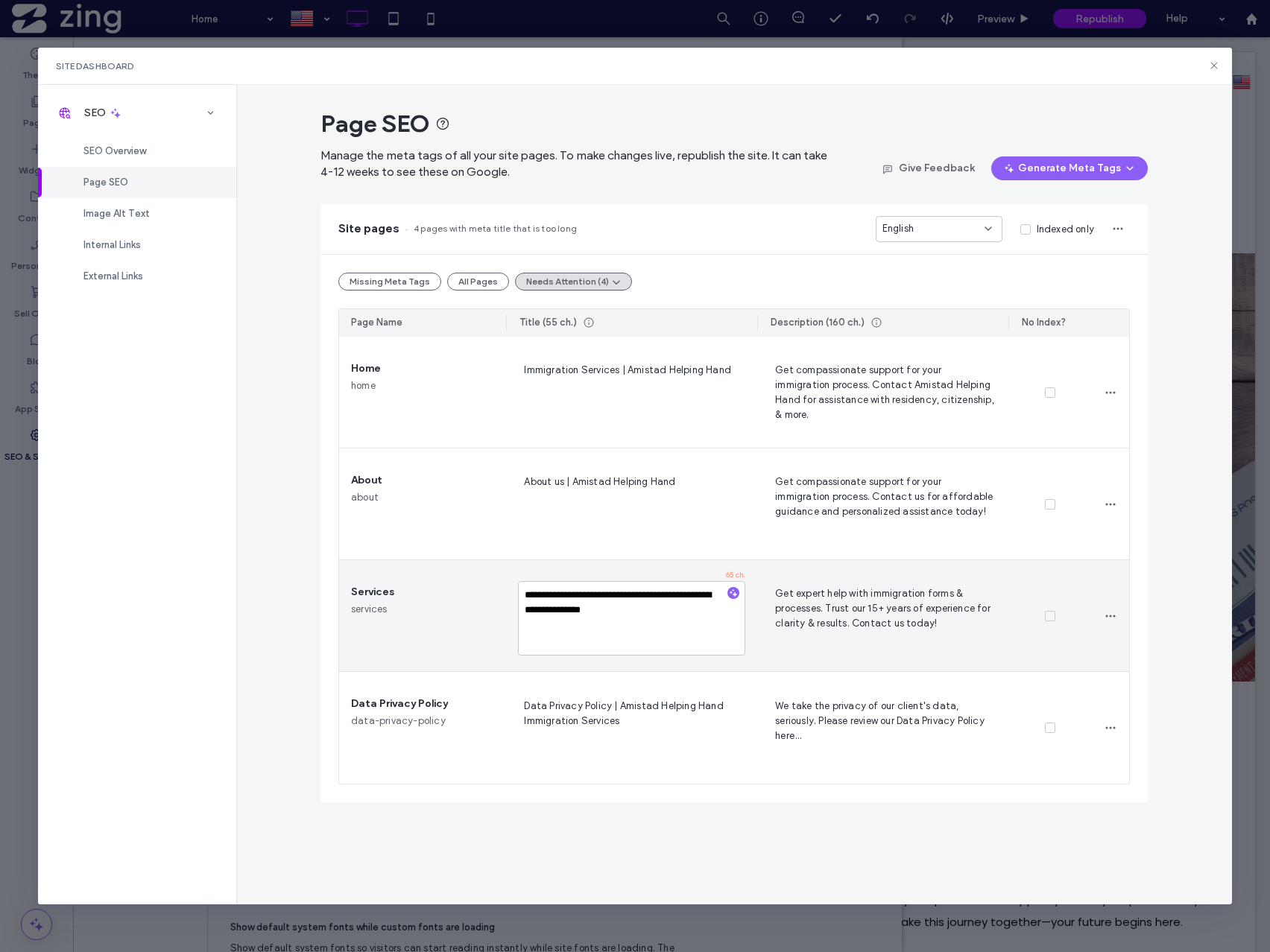 drag, startPoint x: 654, startPoint y: 612, endPoint x: 671, endPoint y: 597, distance: 22.671568 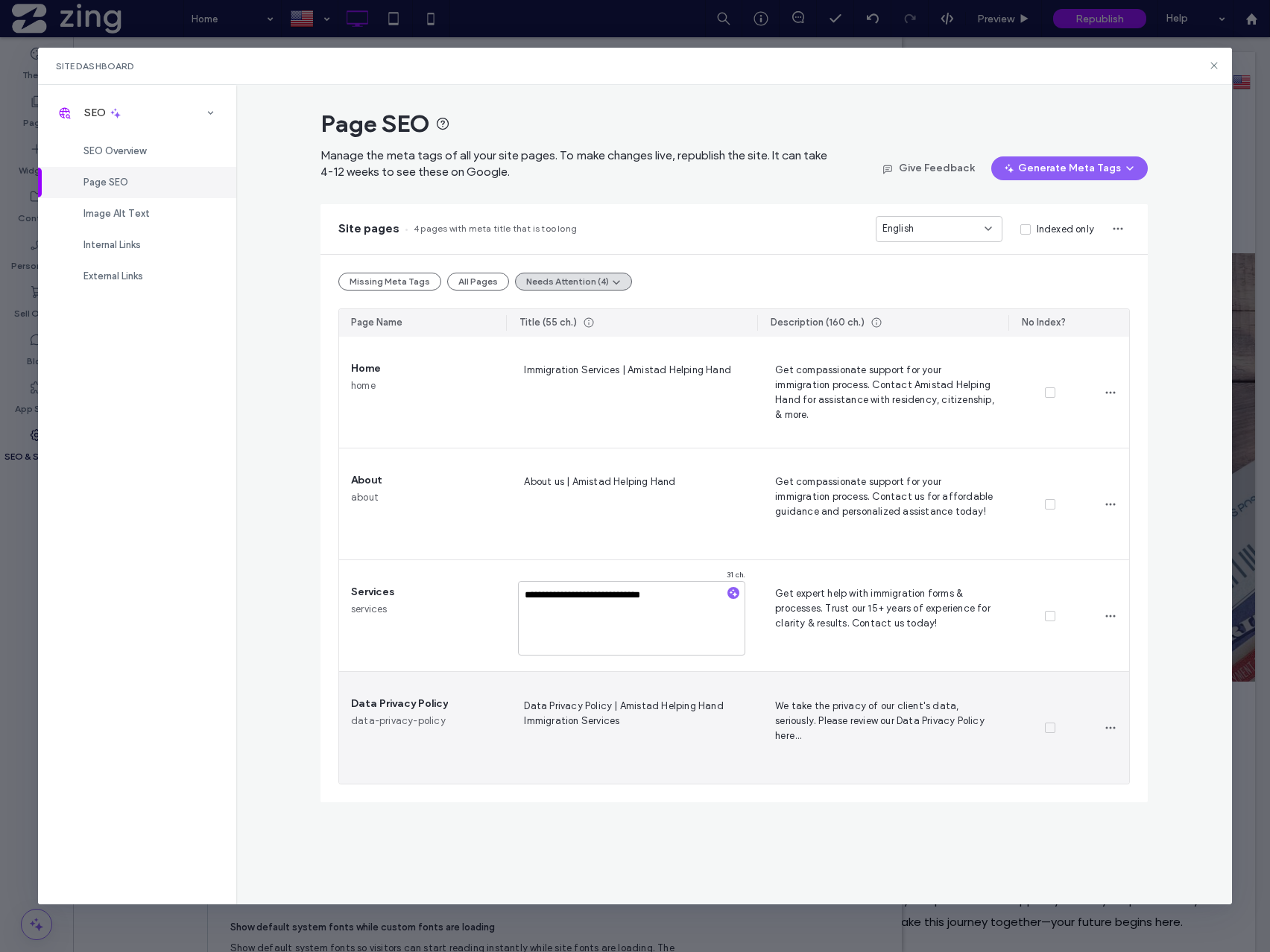 click on "Data Privacy Policy | Amistad Helping Hand Immigration Services" at bounding box center (631, 728) 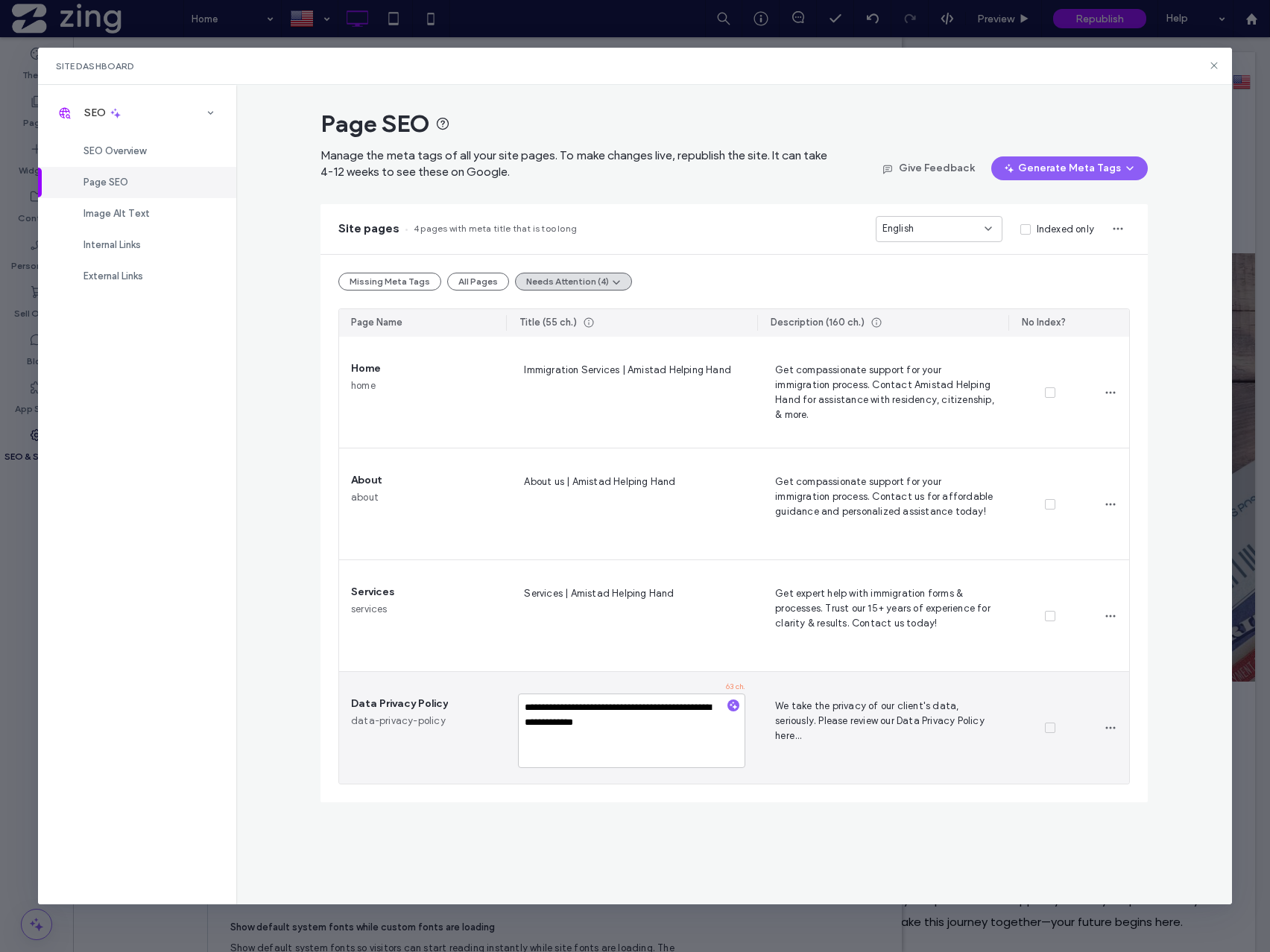 drag, startPoint x: 641, startPoint y: 727, endPoint x: 503, endPoint y: 724, distance: 138.0326 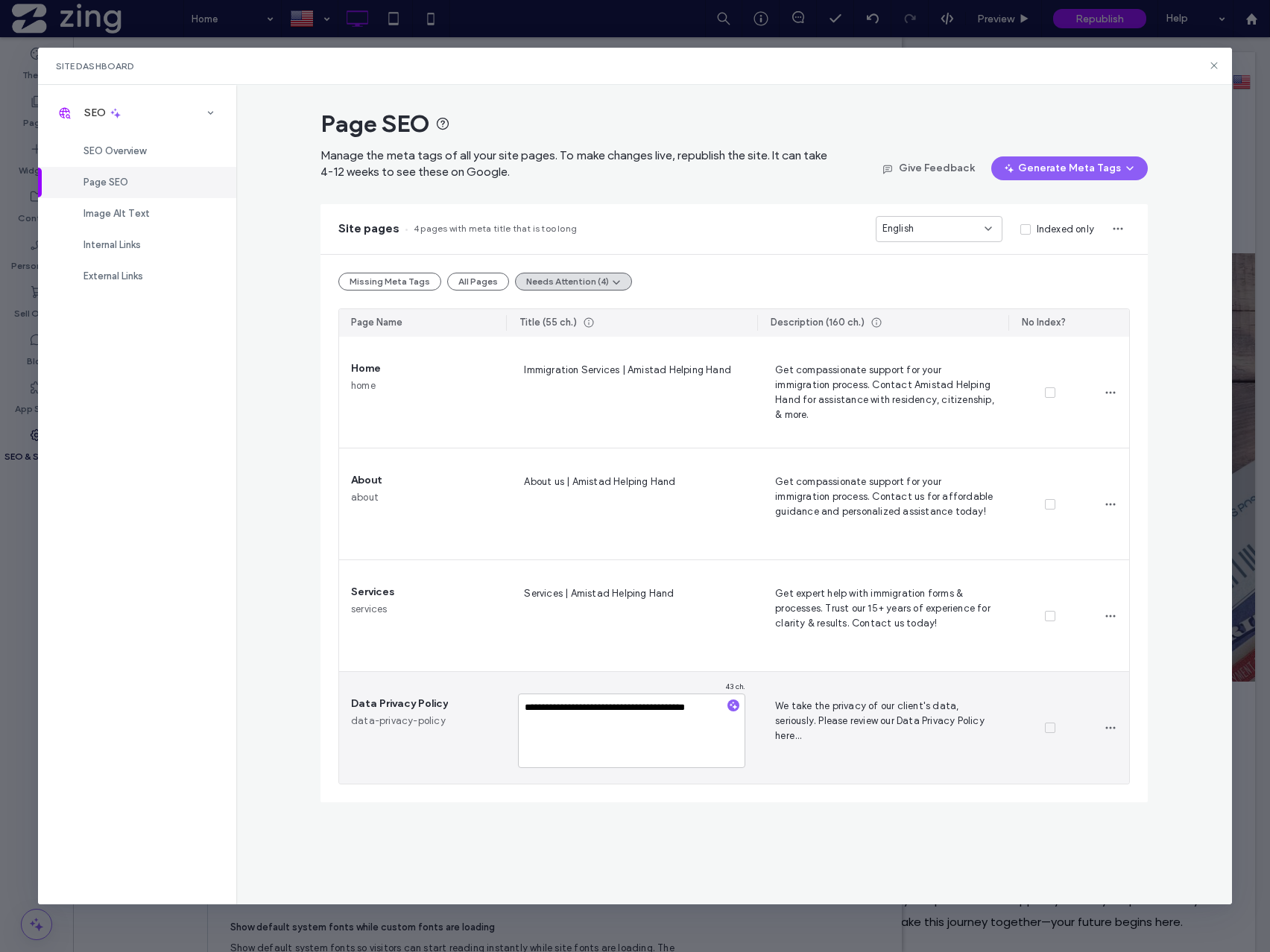 click on "Data Privacy Policy data-privacy-policy" at bounding box center [423, 728] 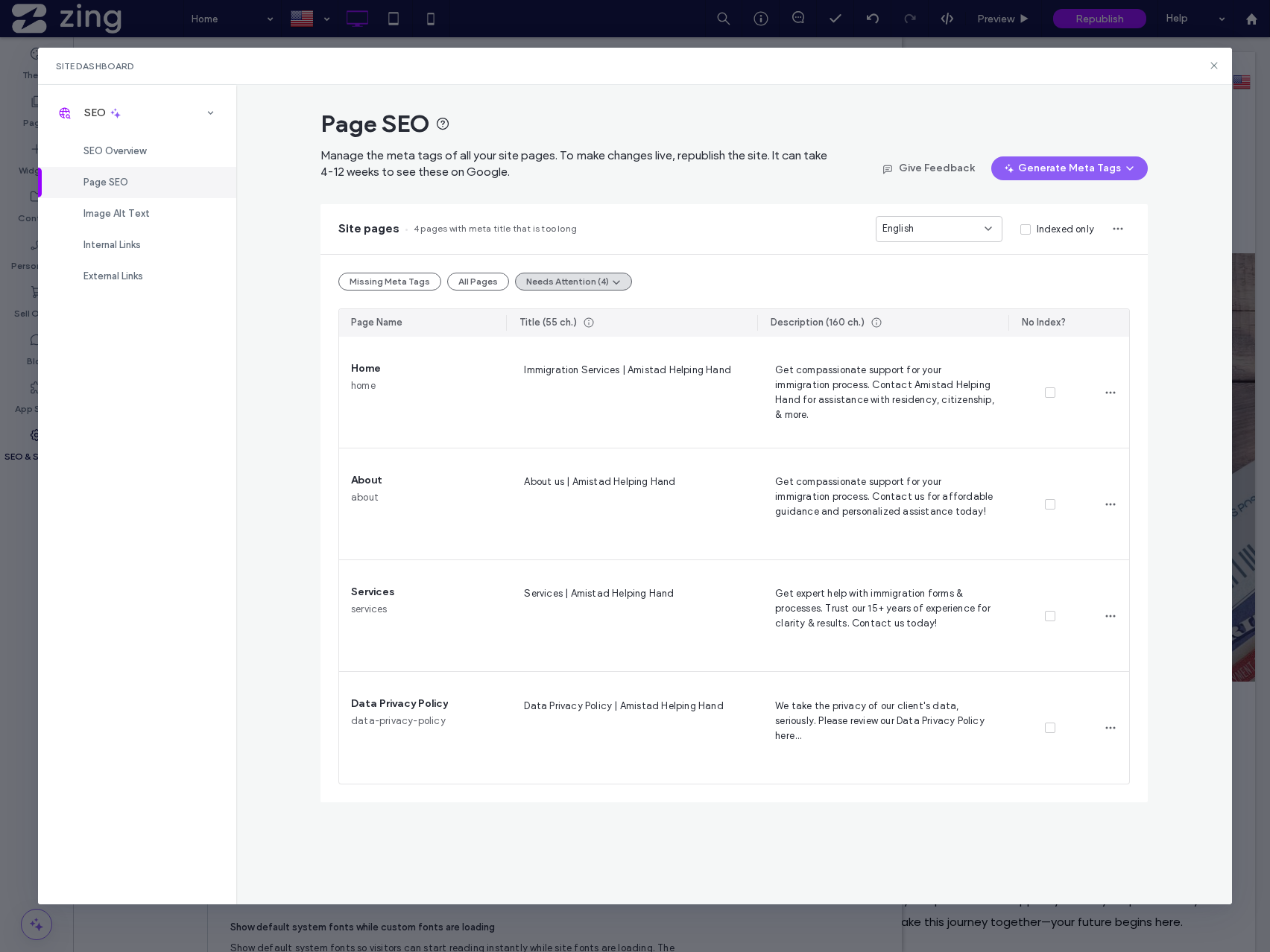 click on "Missing Meta Tags All Pages Needs Attention (4)" at bounding box center [734, 282] 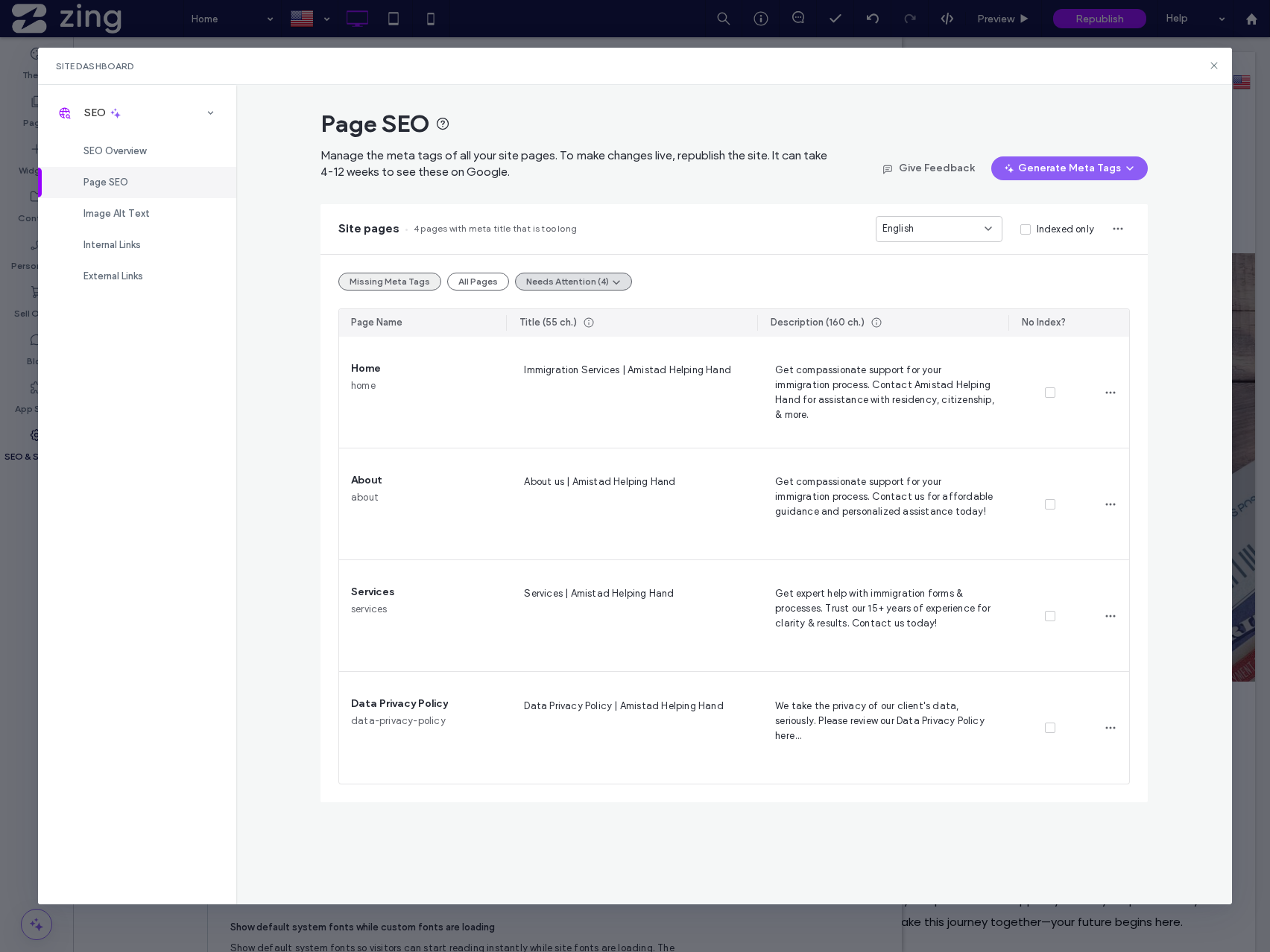 click on "Missing Meta Tags" at bounding box center (390, 282) 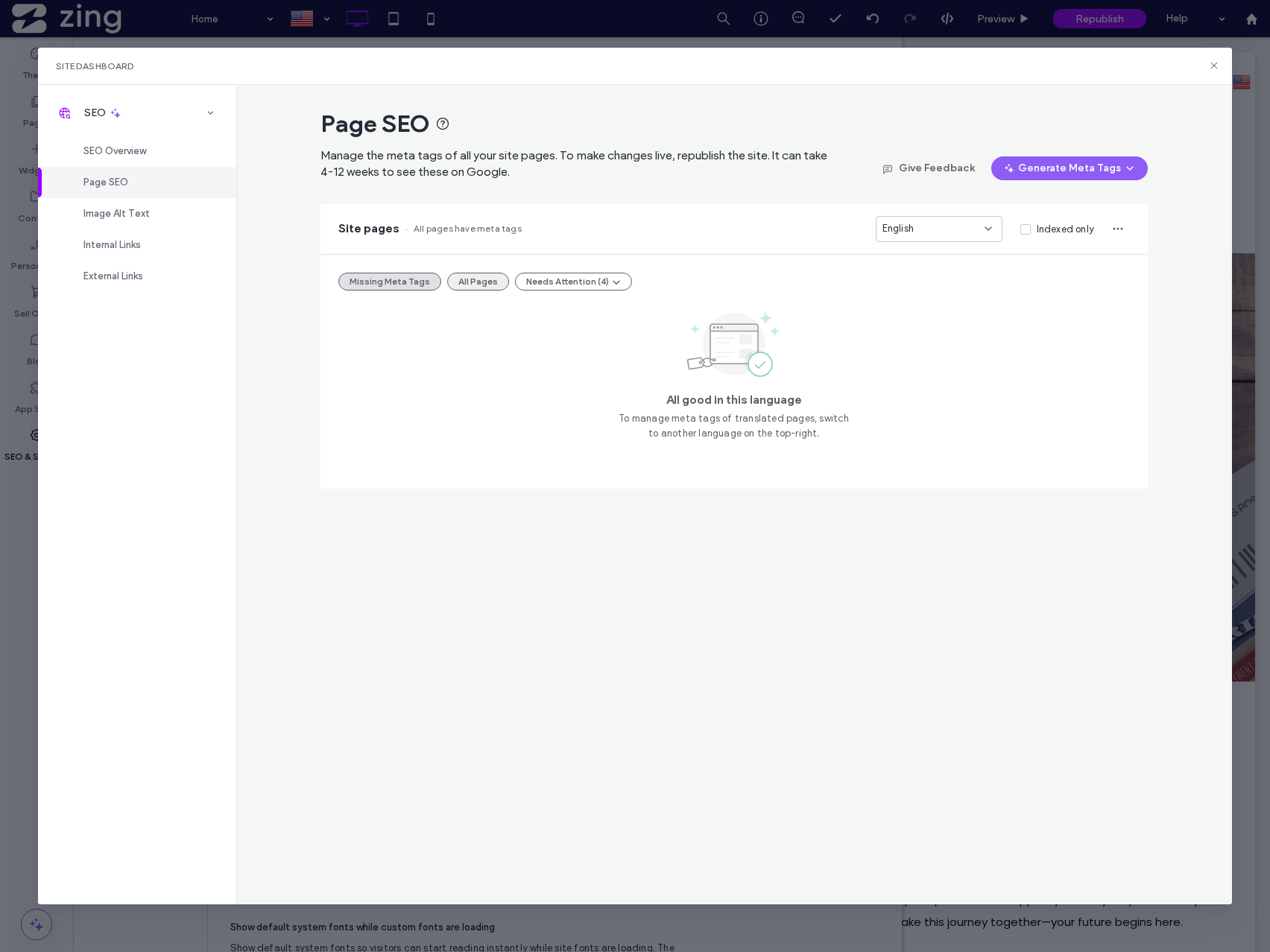 click on "All Pages" at bounding box center [478, 282] 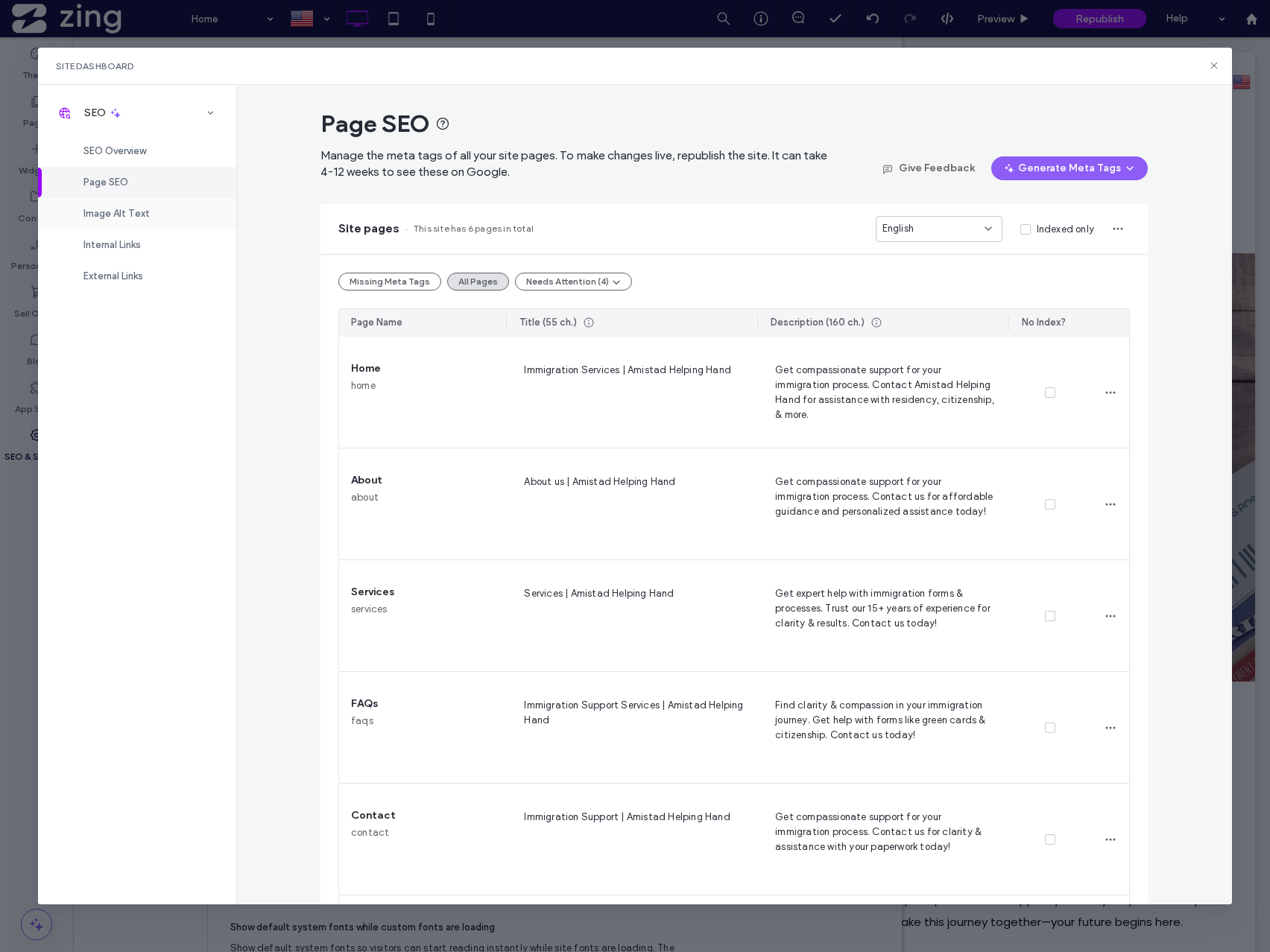 click on "Image Alt Text" at bounding box center [116, 213] 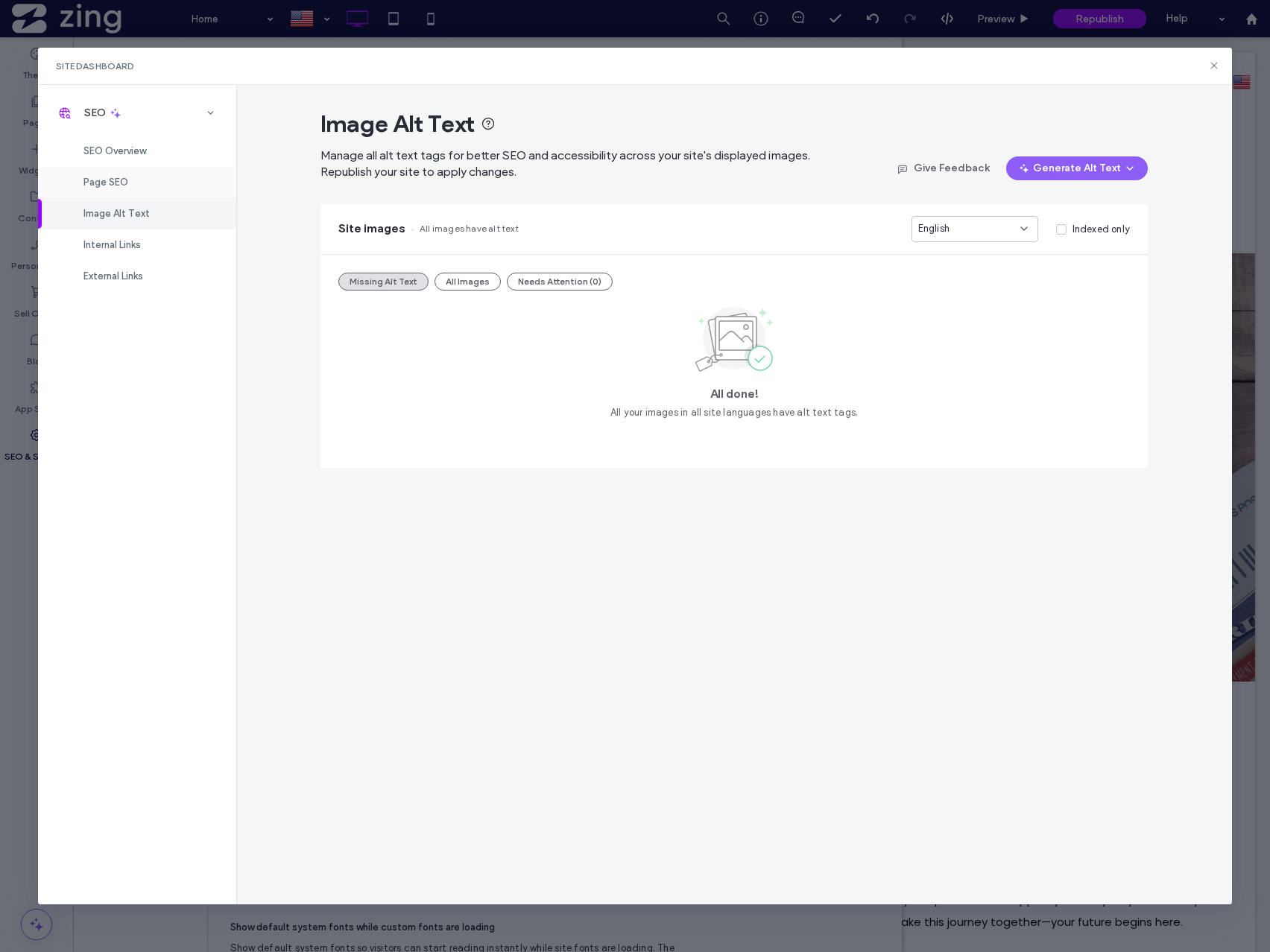 click on "Page SEO" at bounding box center [106, 182] 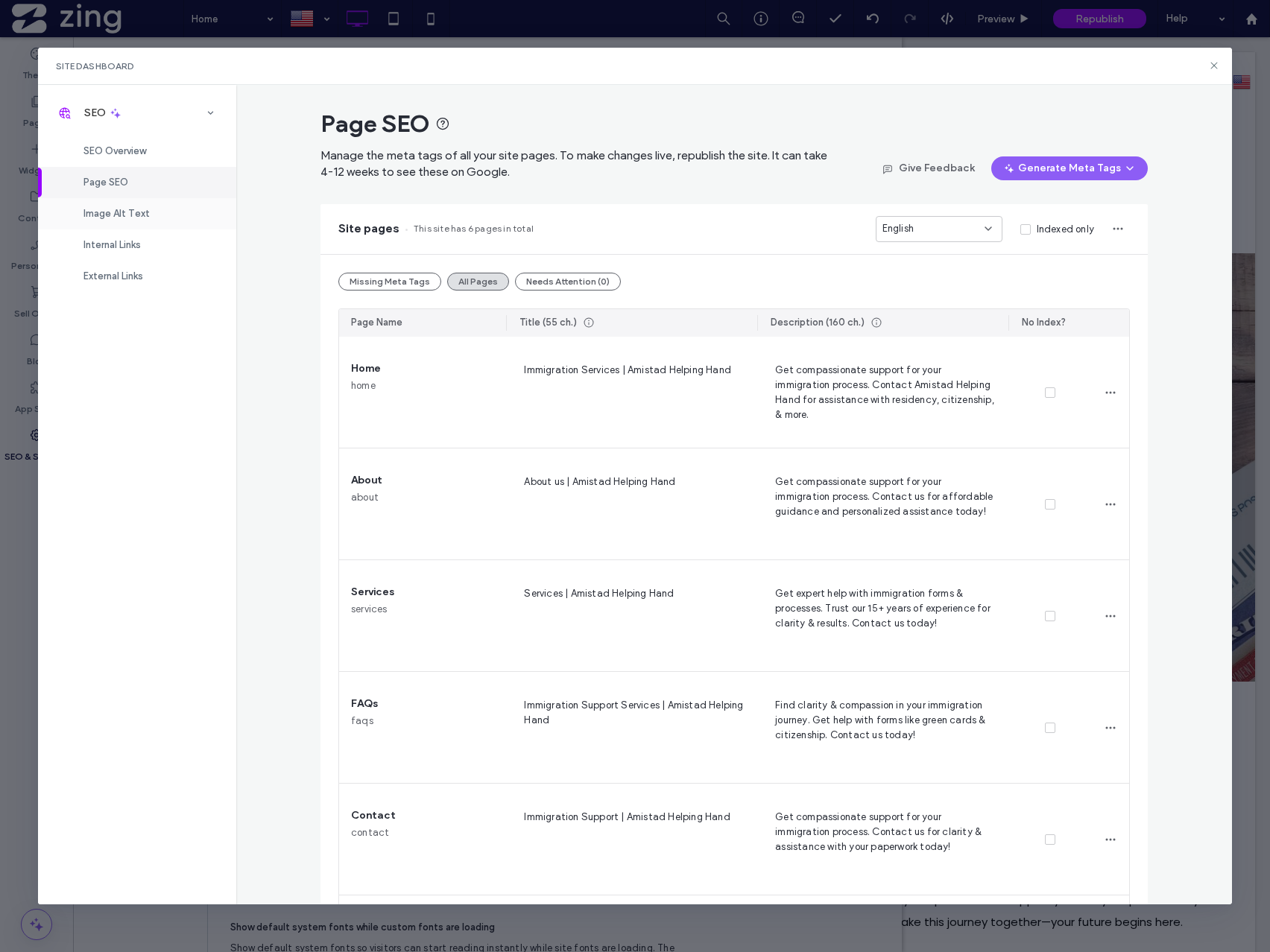 click on "Image Alt Text" at bounding box center (116, 213) 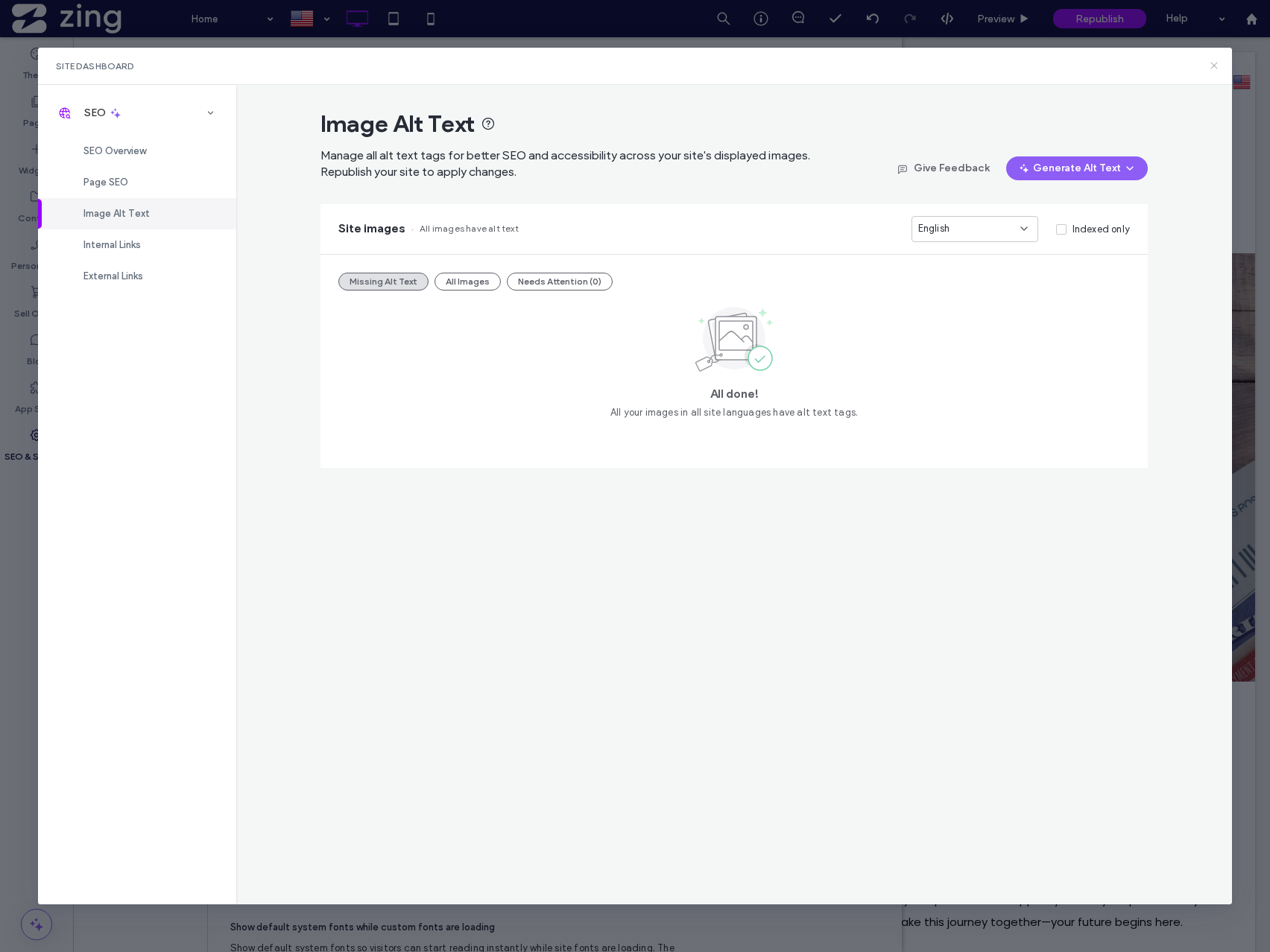 click 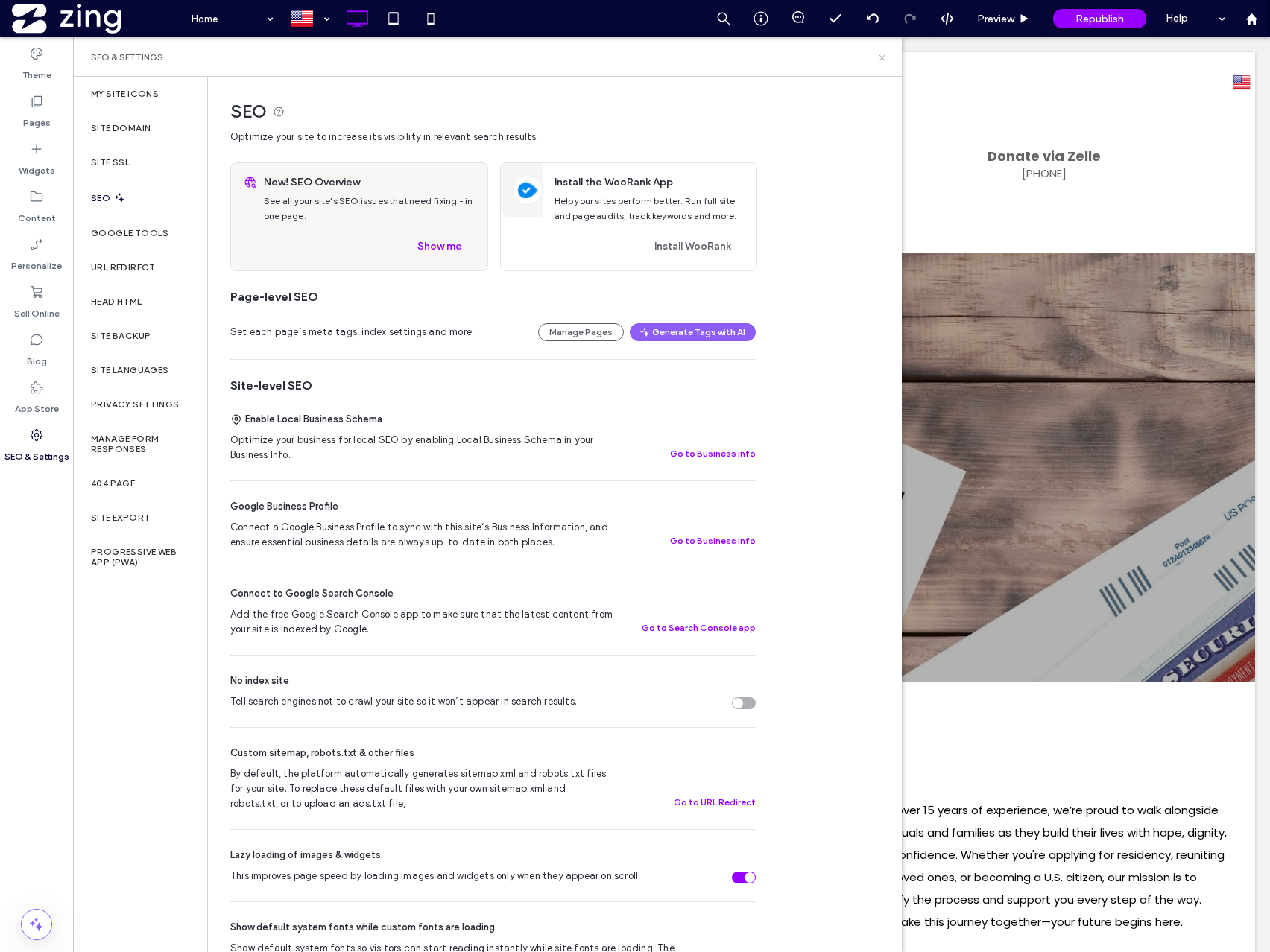 click 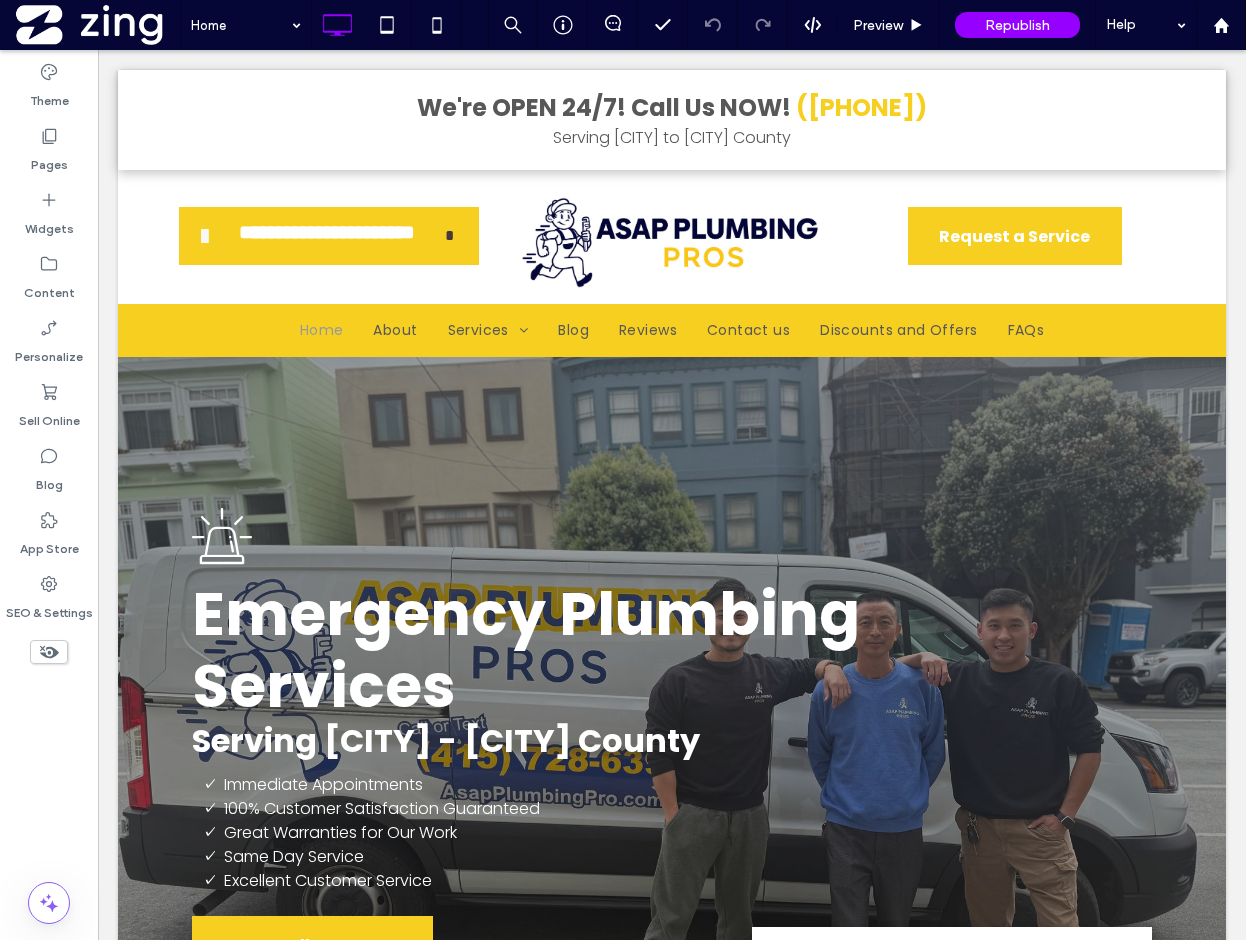 scroll, scrollTop: 0, scrollLeft: 0, axis: both 